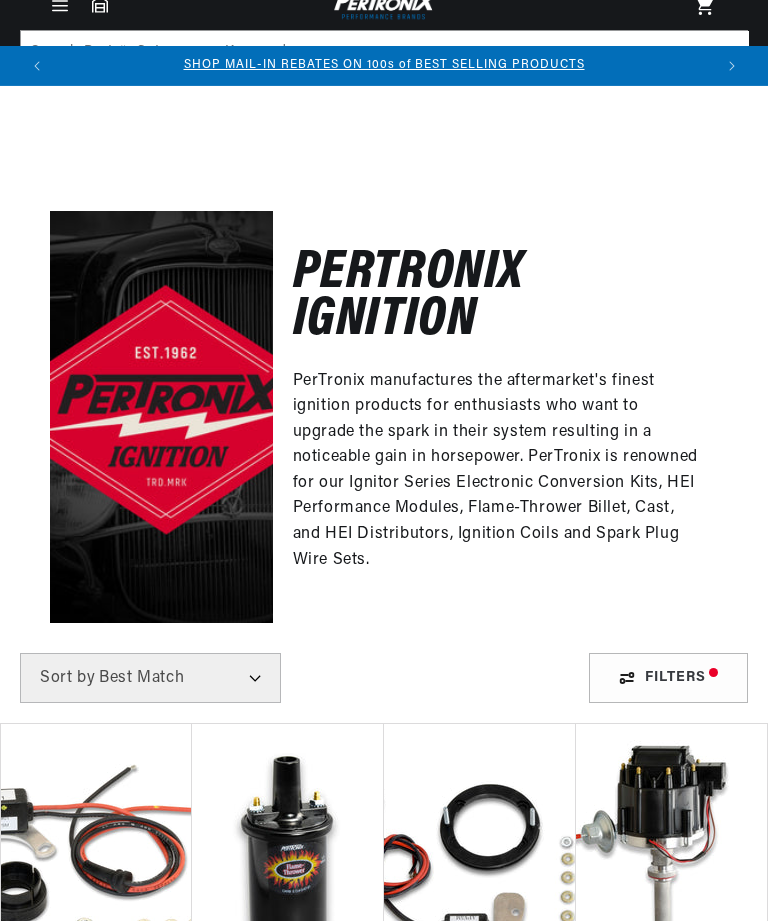scroll, scrollTop: 320, scrollLeft: 0, axis: vertical 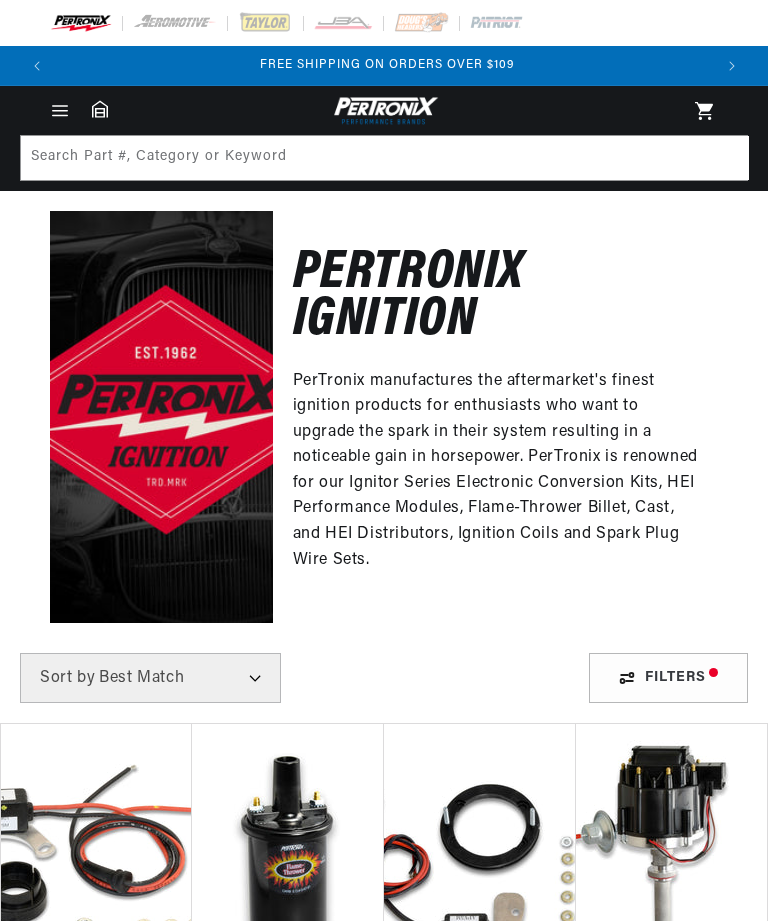 click at bounding box center [60, 111] 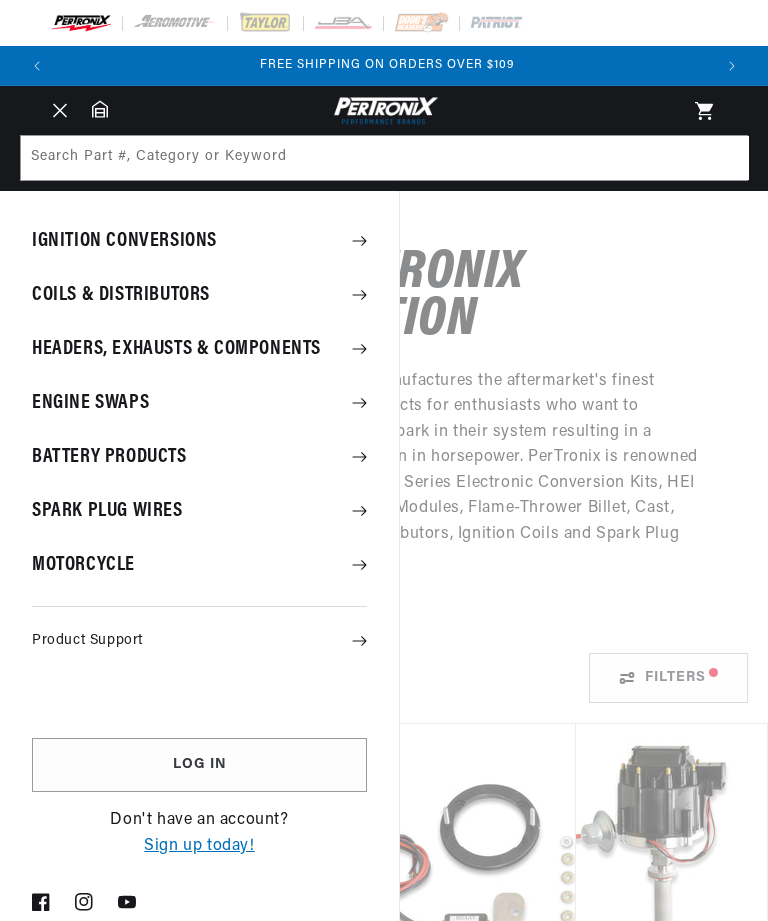 scroll, scrollTop: 0, scrollLeft: 219, axis: horizontal 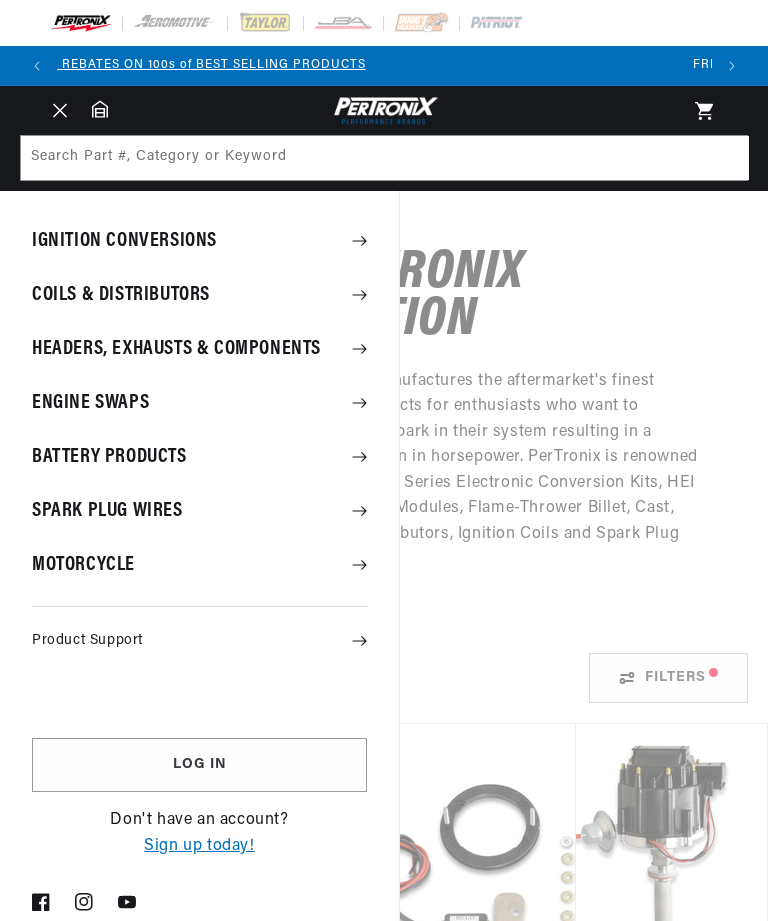 click 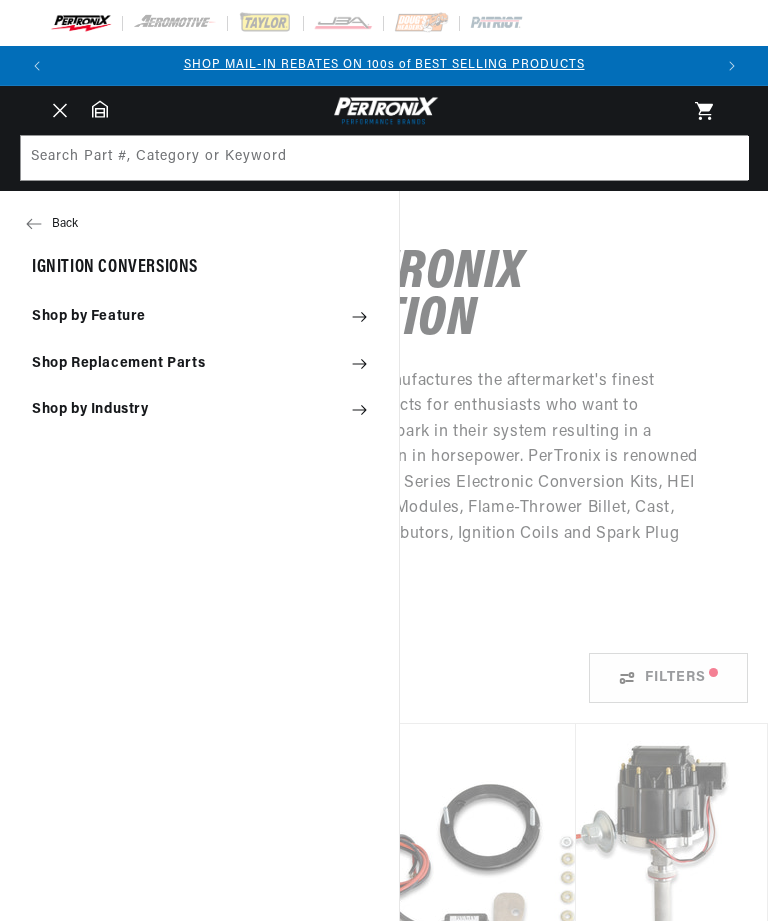 click 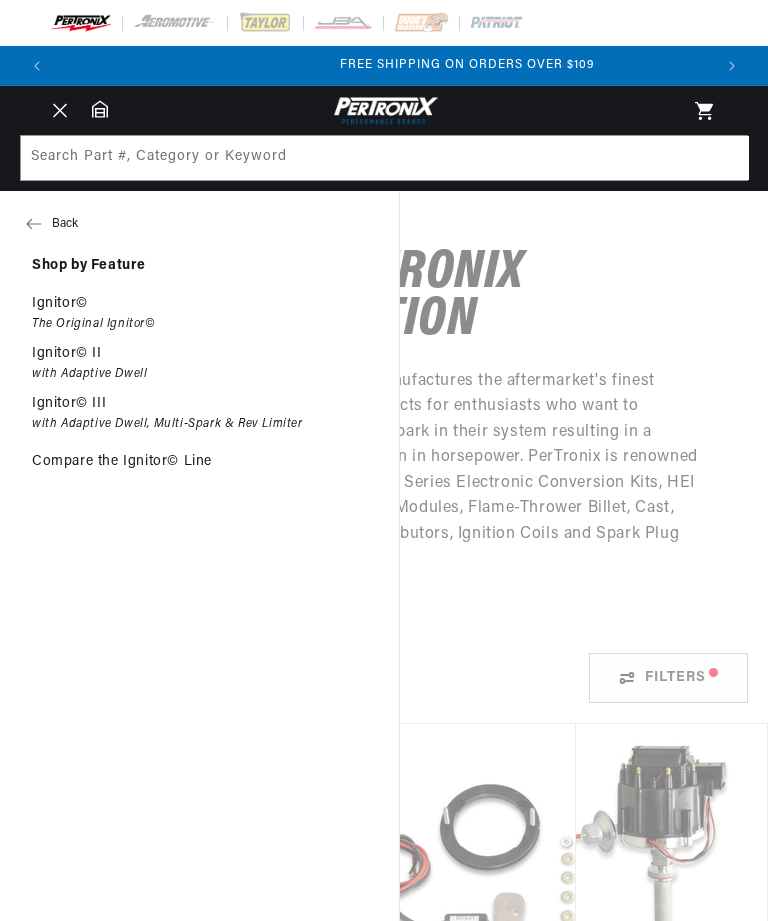 scroll, scrollTop: 0, scrollLeft: 652, axis: horizontal 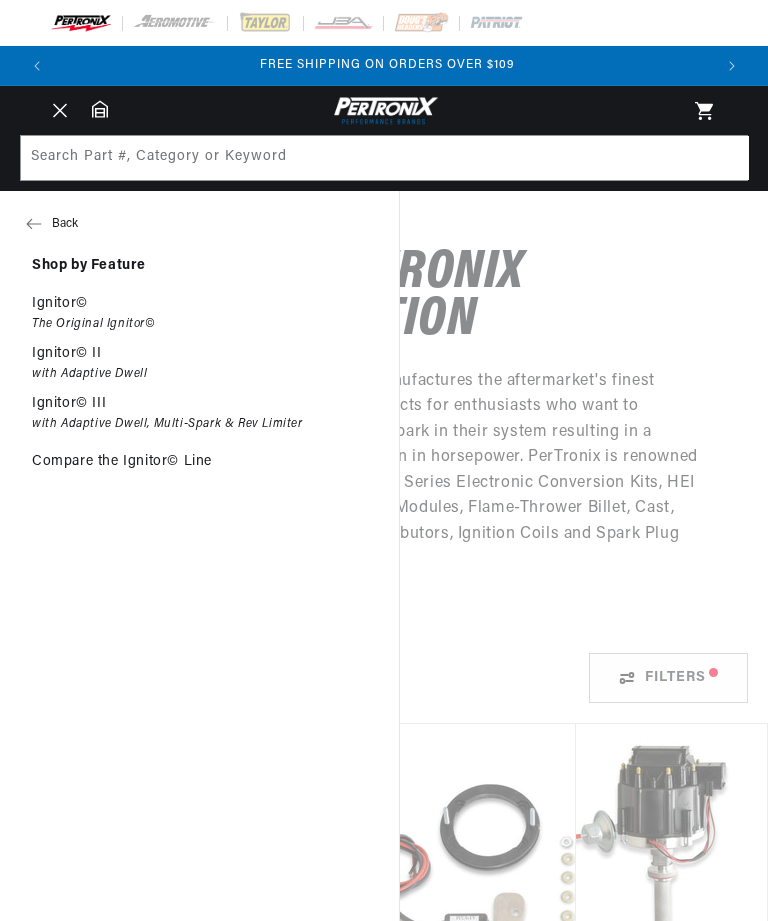 click at bounding box center (60, 111) 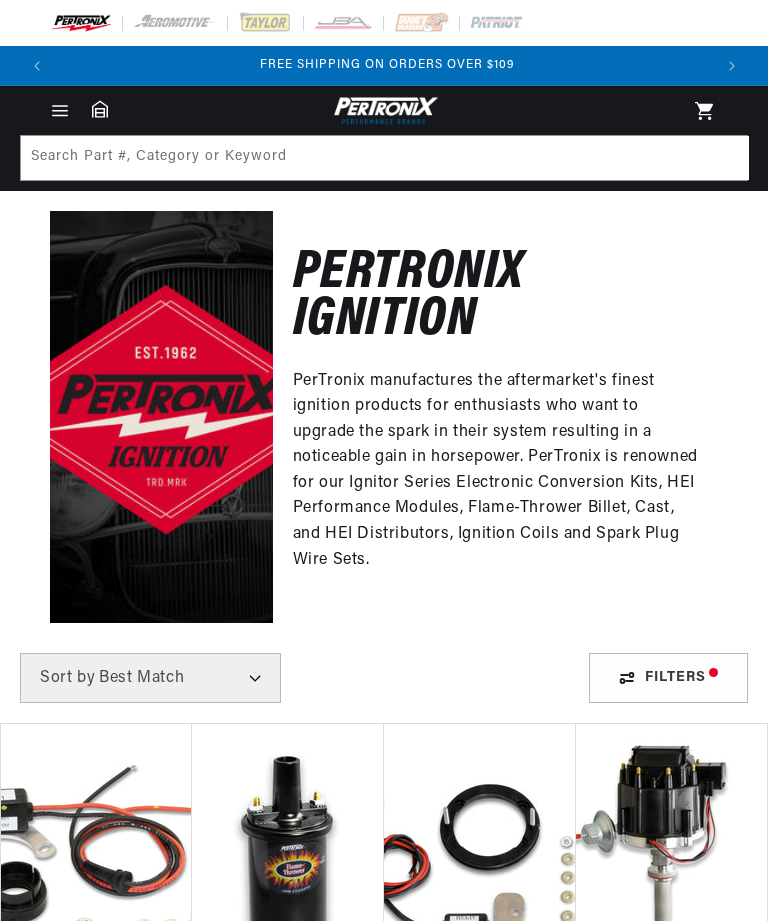click 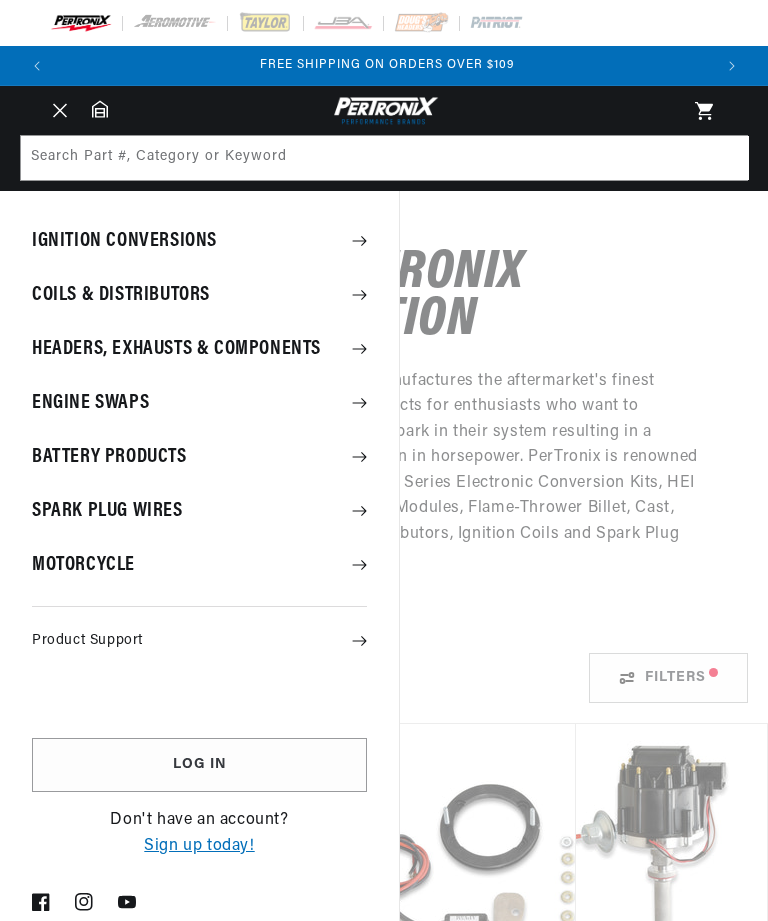 click on "Coils & Distributors" at bounding box center (199, 295) 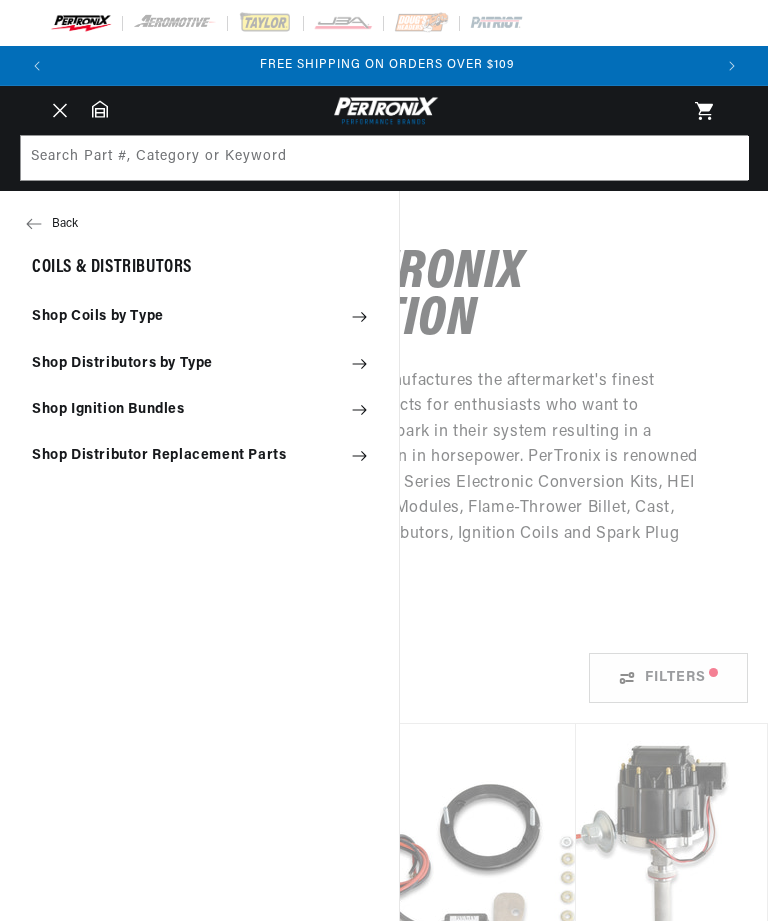 scroll, scrollTop: 0, scrollLeft: 31, axis: horizontal 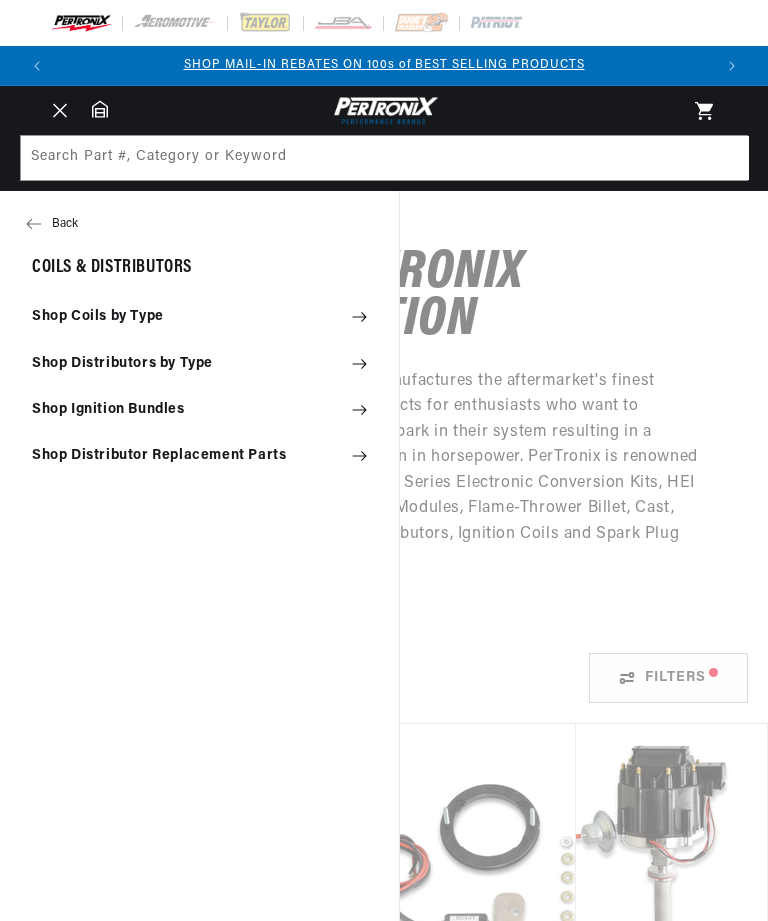click 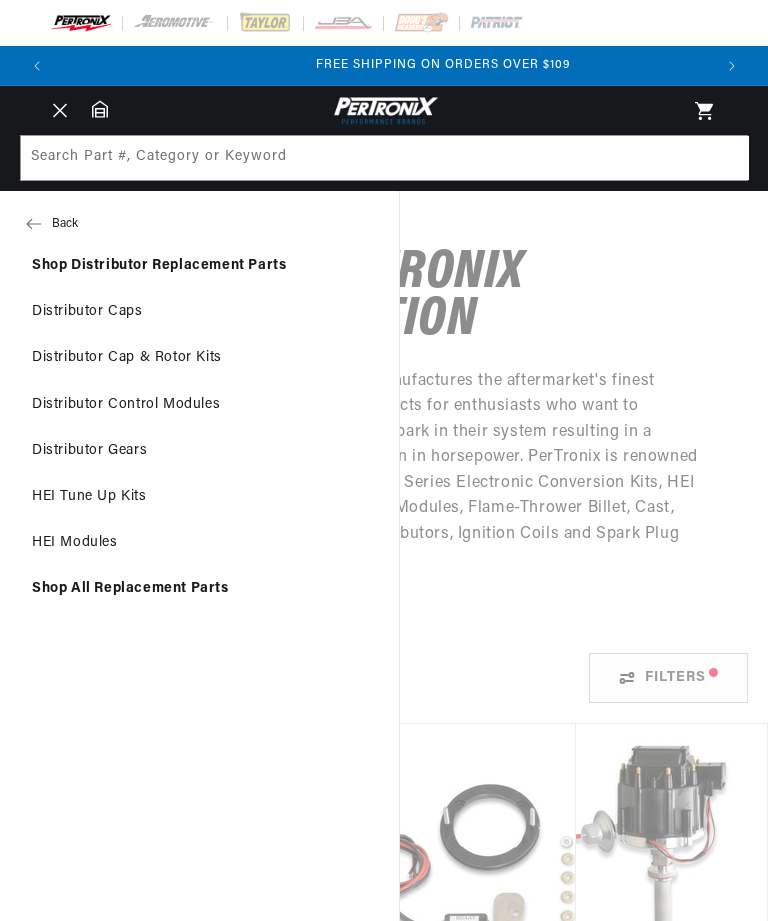scroll, scrollTop: 0, scrollLeft: 652, axis: horizontal 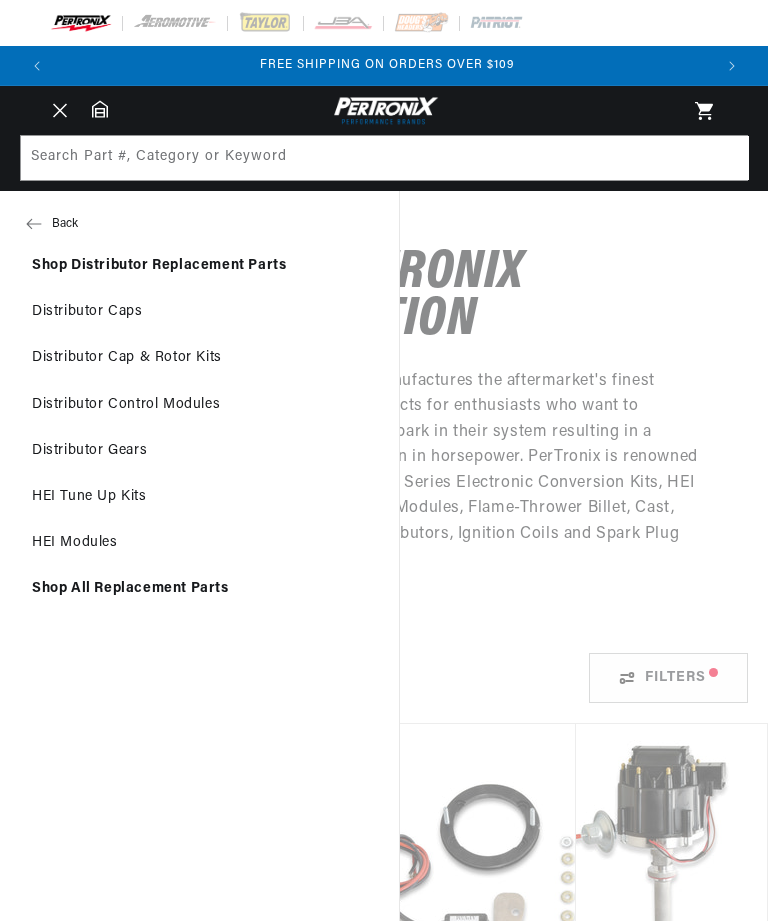 click 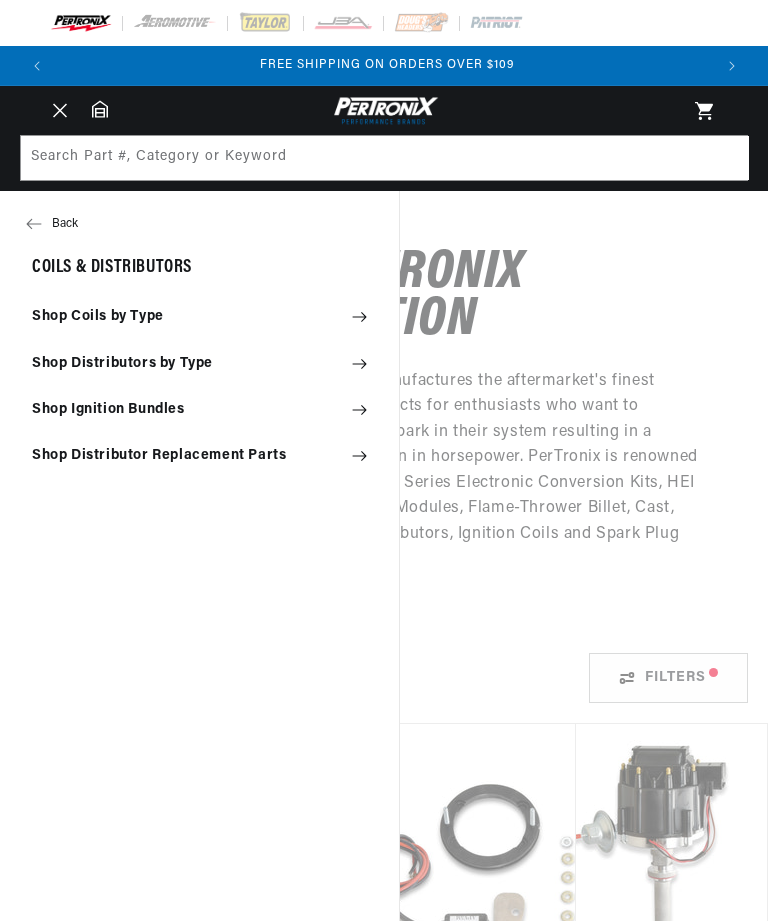 click on "Shop Coils by Type" at bounding box center (199, 317) 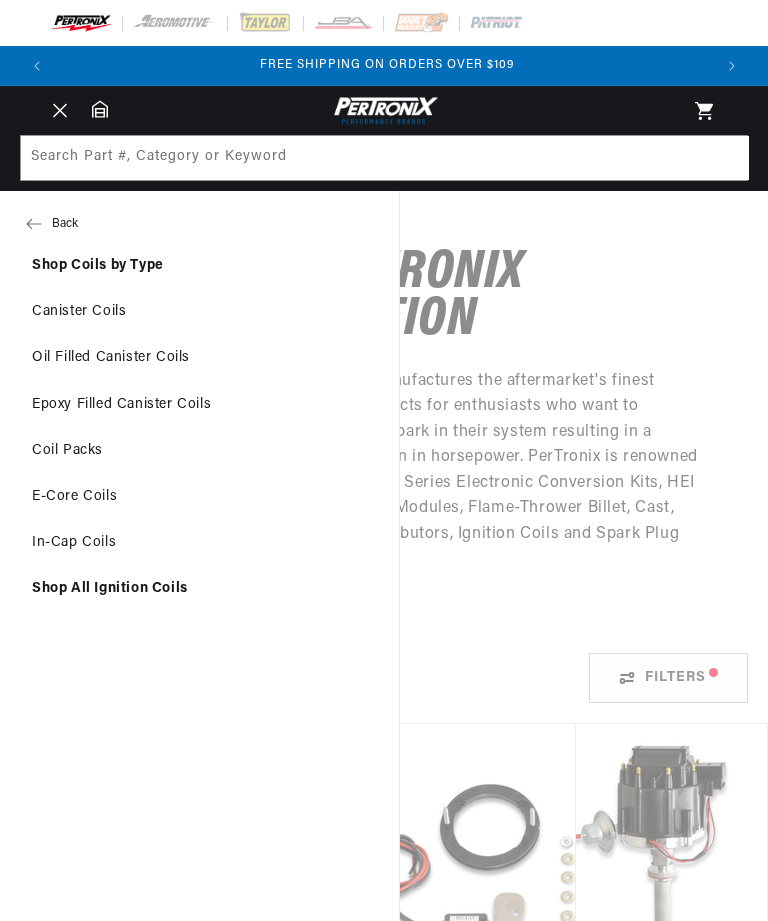 click on "Back" at bounding box center (199, 224) 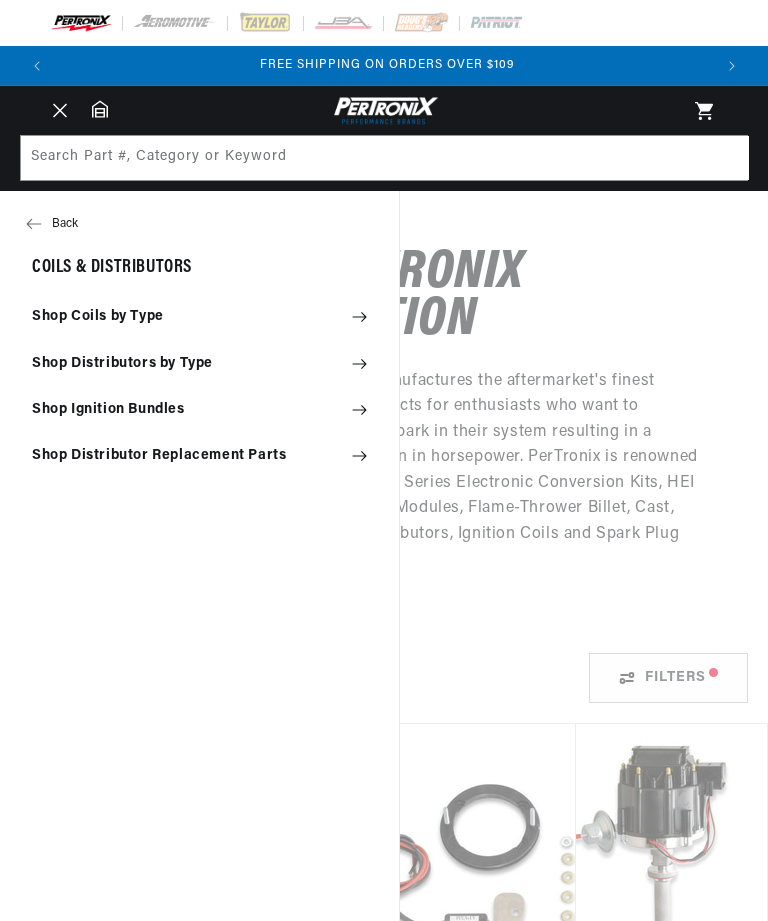 click on "Shop Distributors by Type" at bounding box center (199, 364) 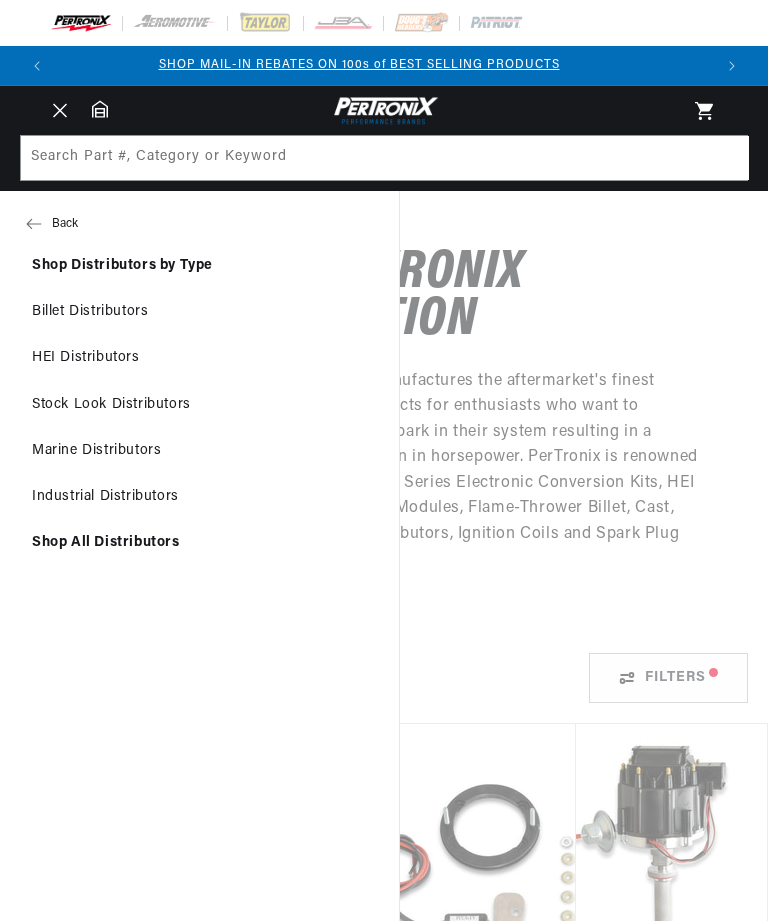 scroll, scrollTop: 0, scrollLeft: 0, axis: both 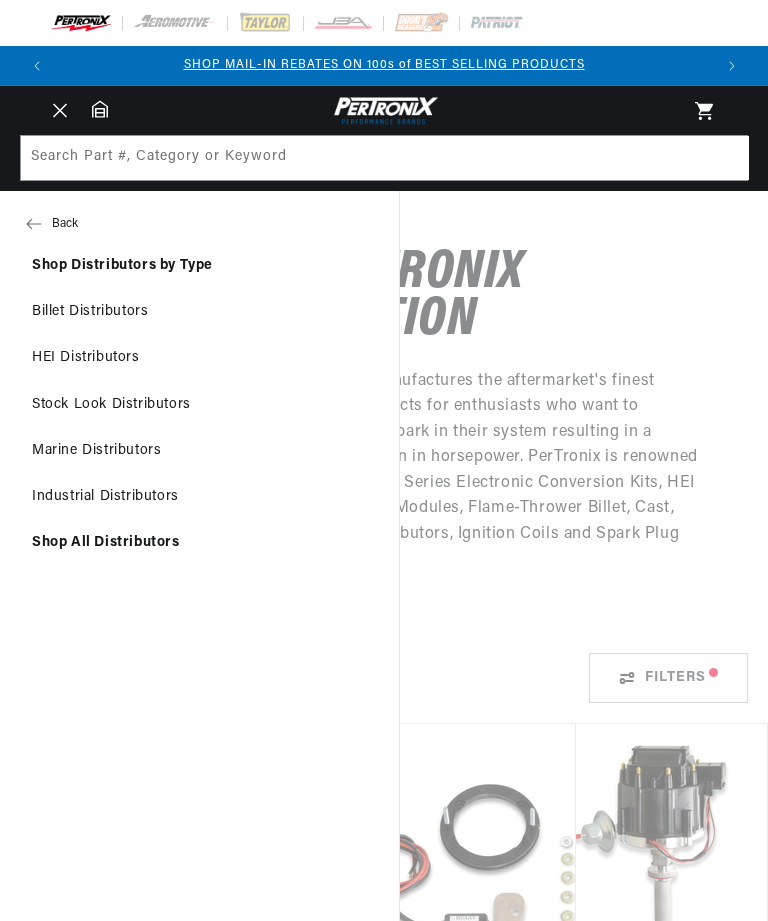 click on "Stock Look Distributors" at bounding box center [199, 405] 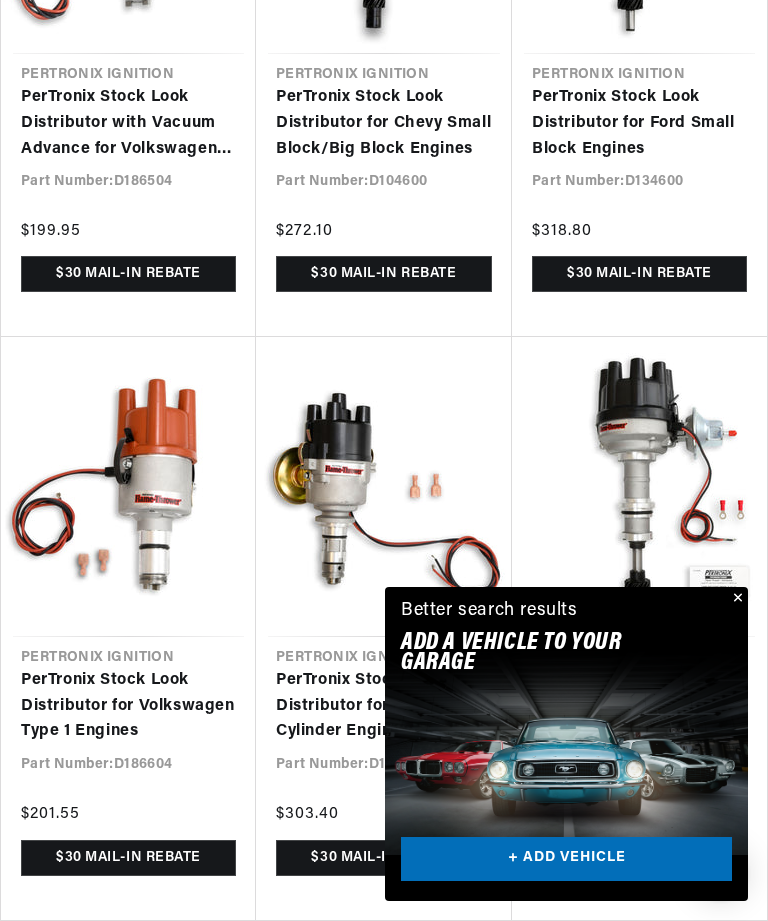 scroll, scrollTop: 1130, scrollLeft: 0, axis: vertical 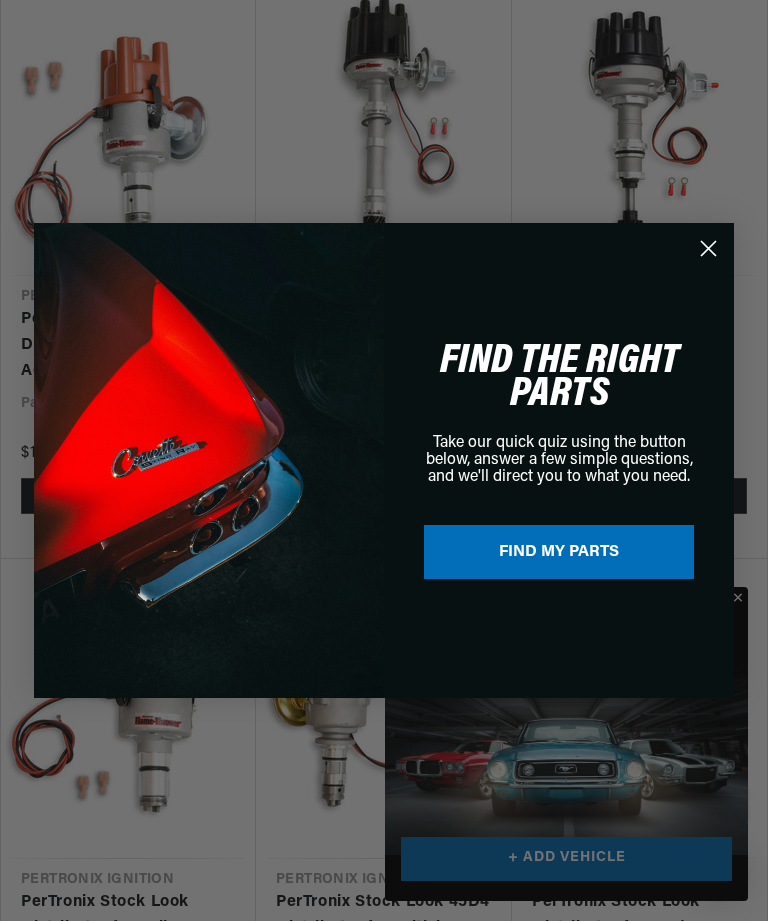 click on "FIND MY PARTS" at bounding box center (559, 552) 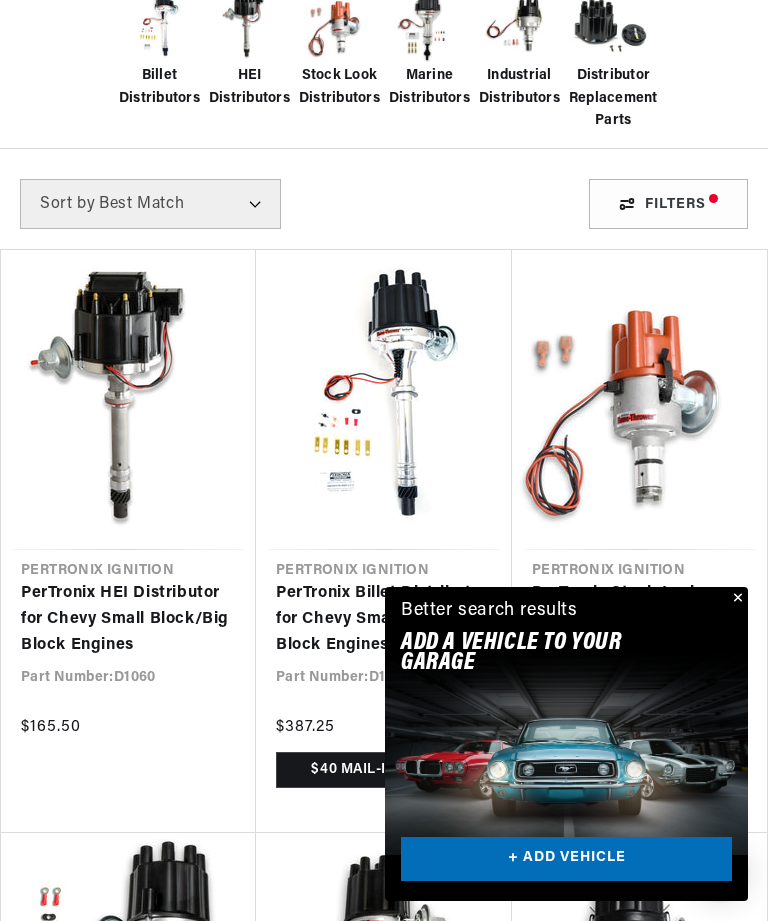 scroll, scrollTop: 497, scrollLeft: 0, axis: vertical 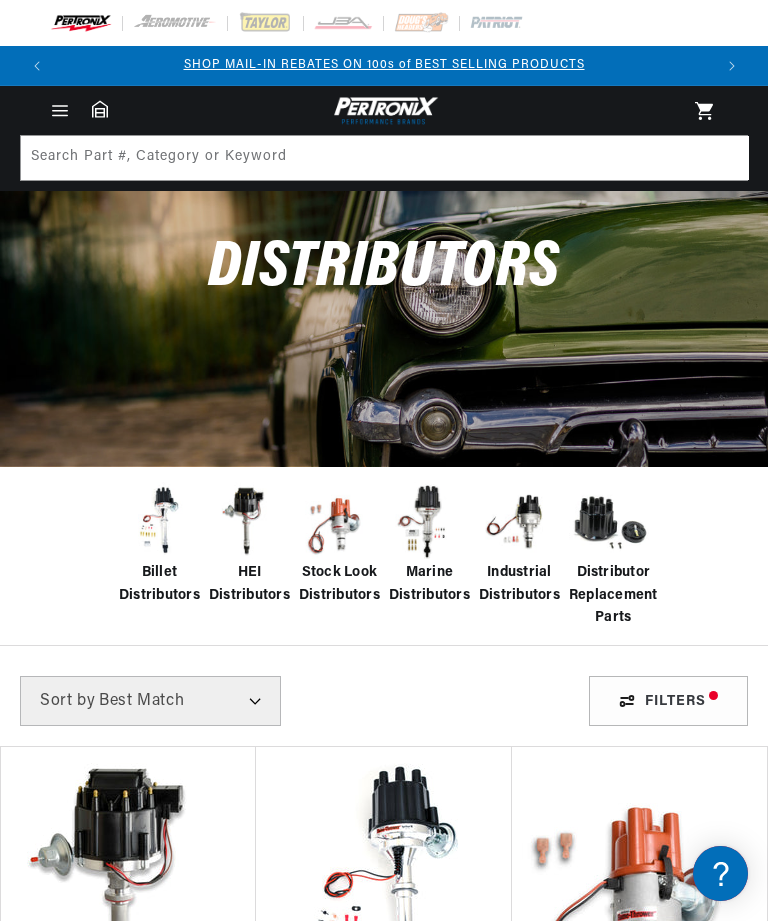 click on "Filters" at bounding box center (668, 701) 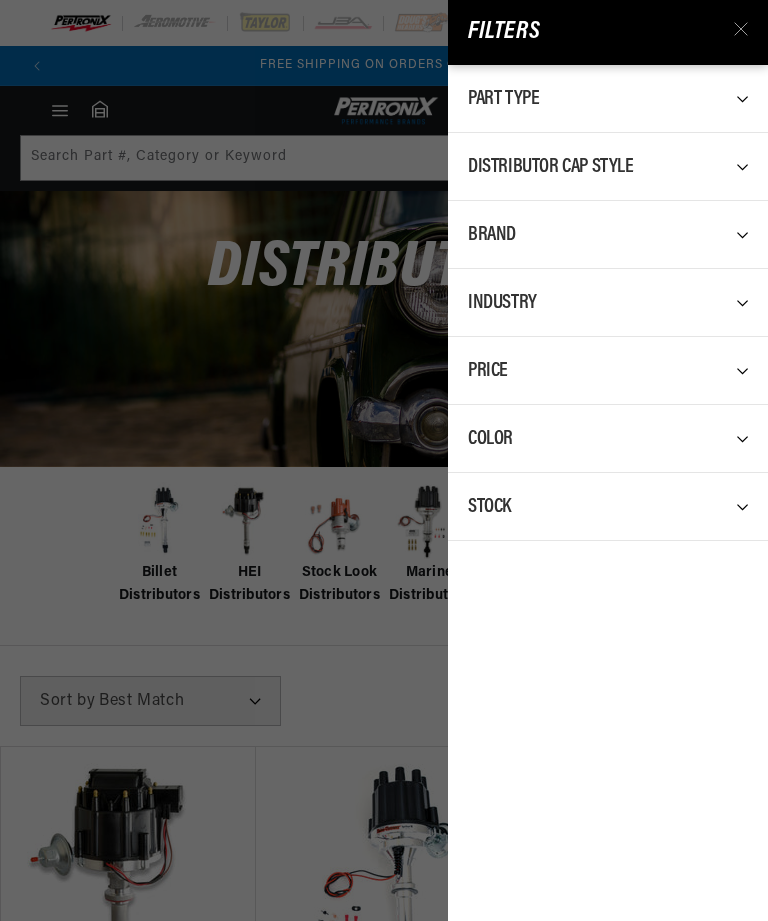 click 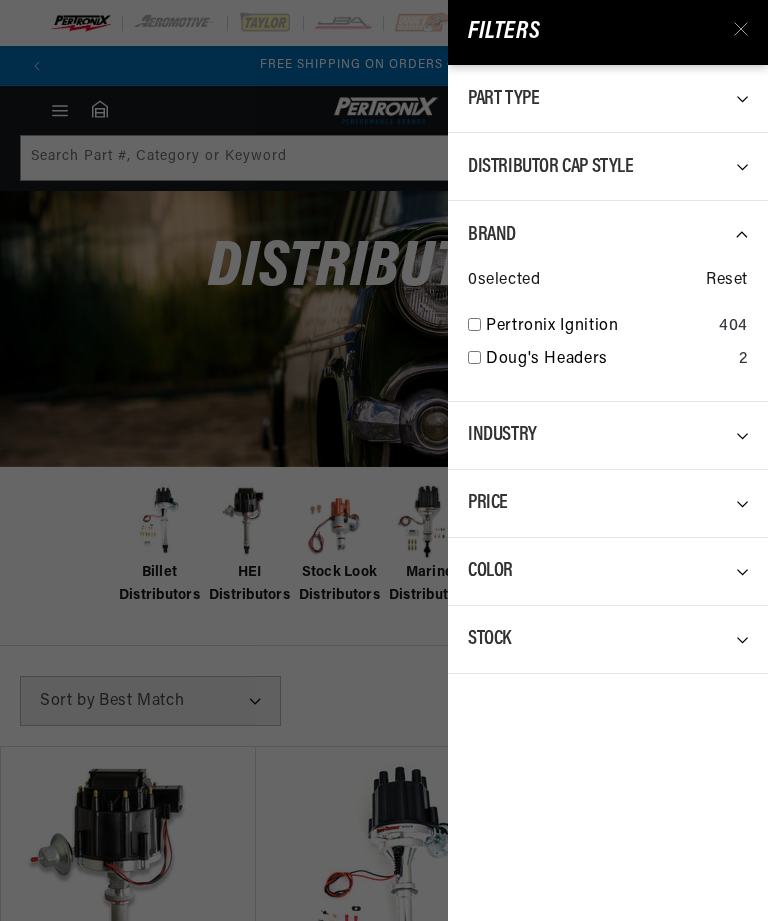click 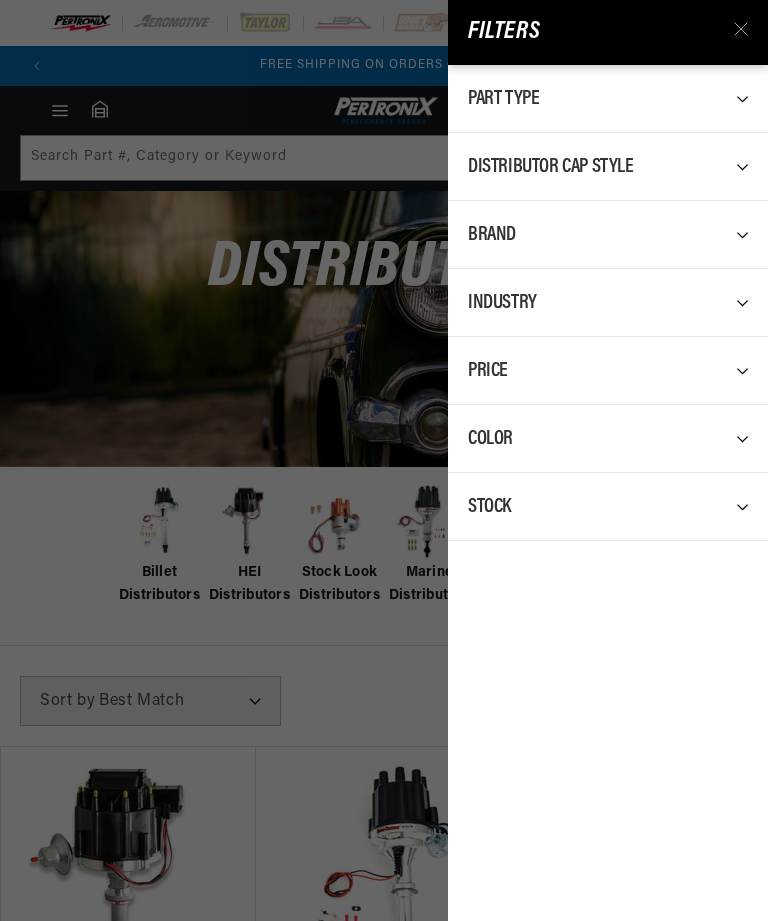 click 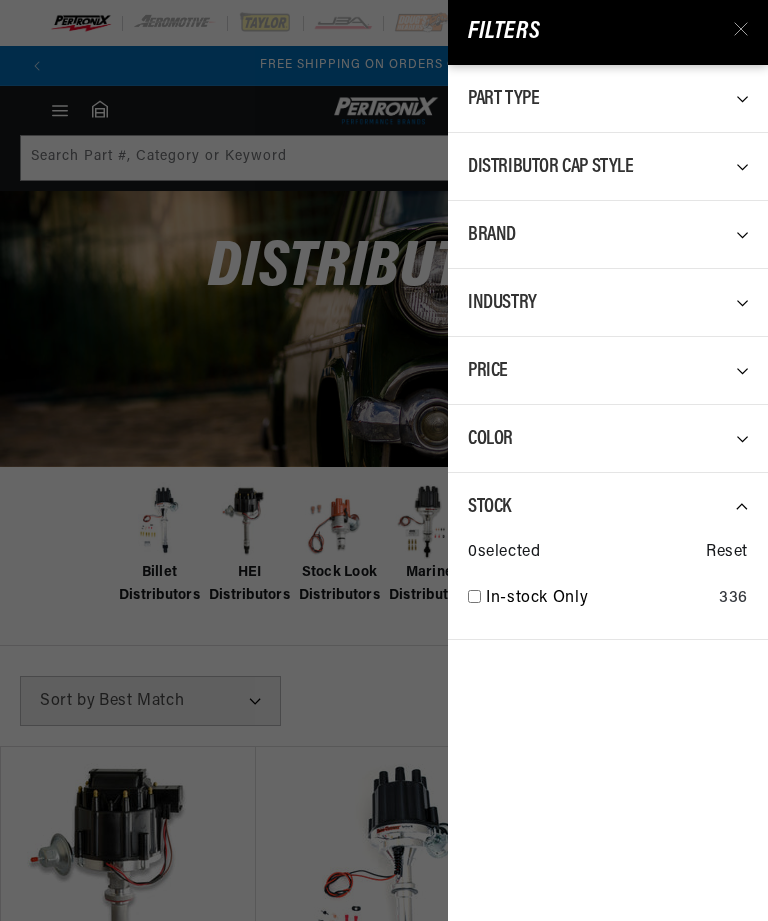 click 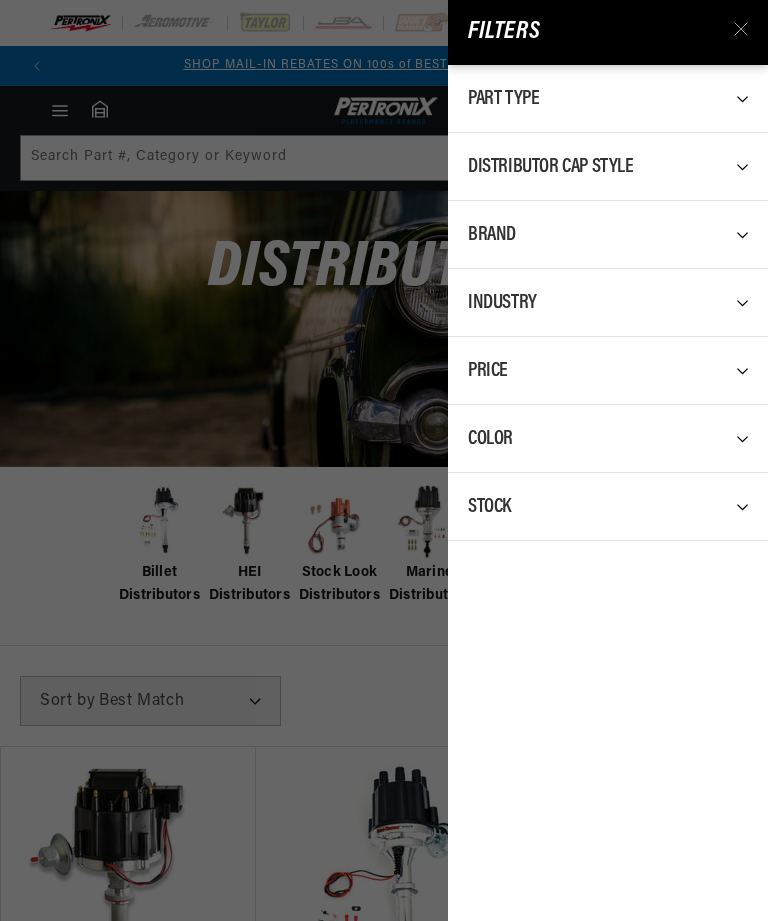 click 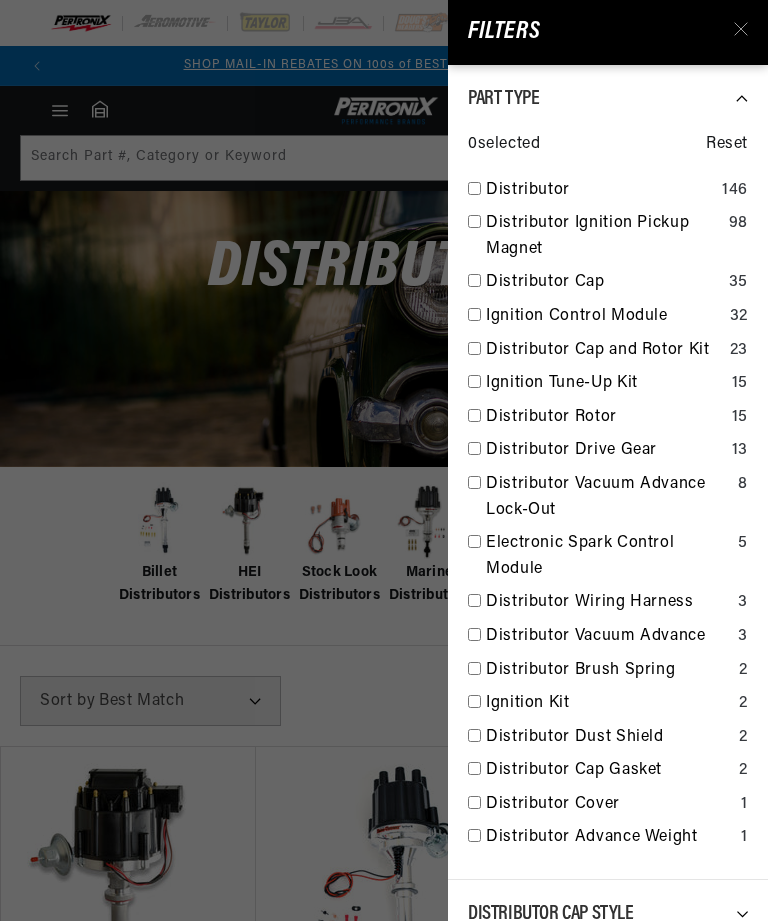 click 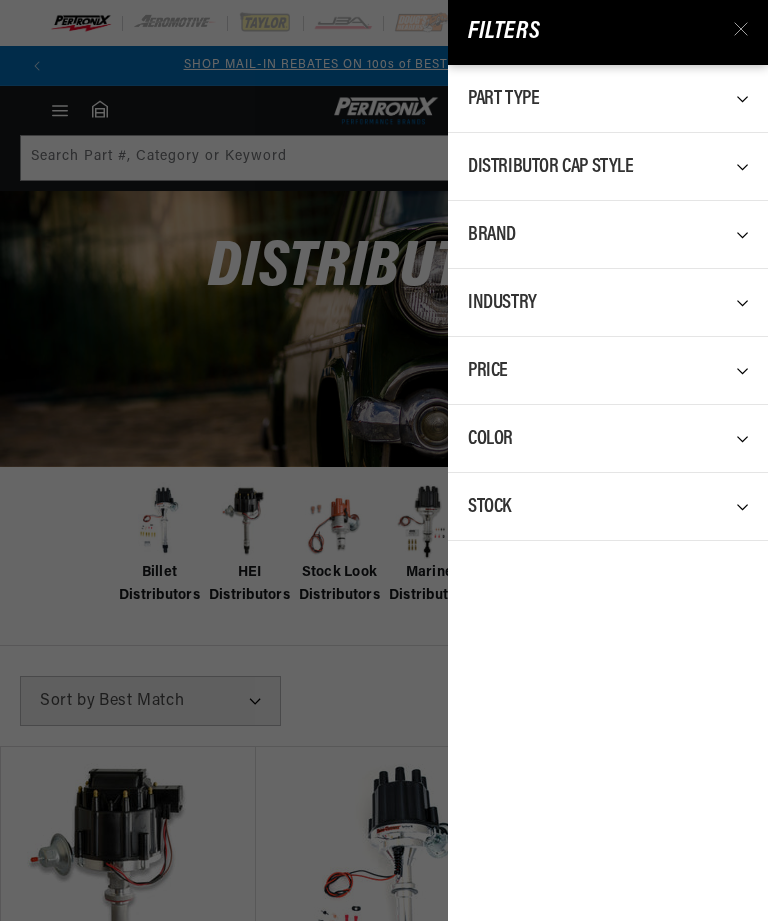 click 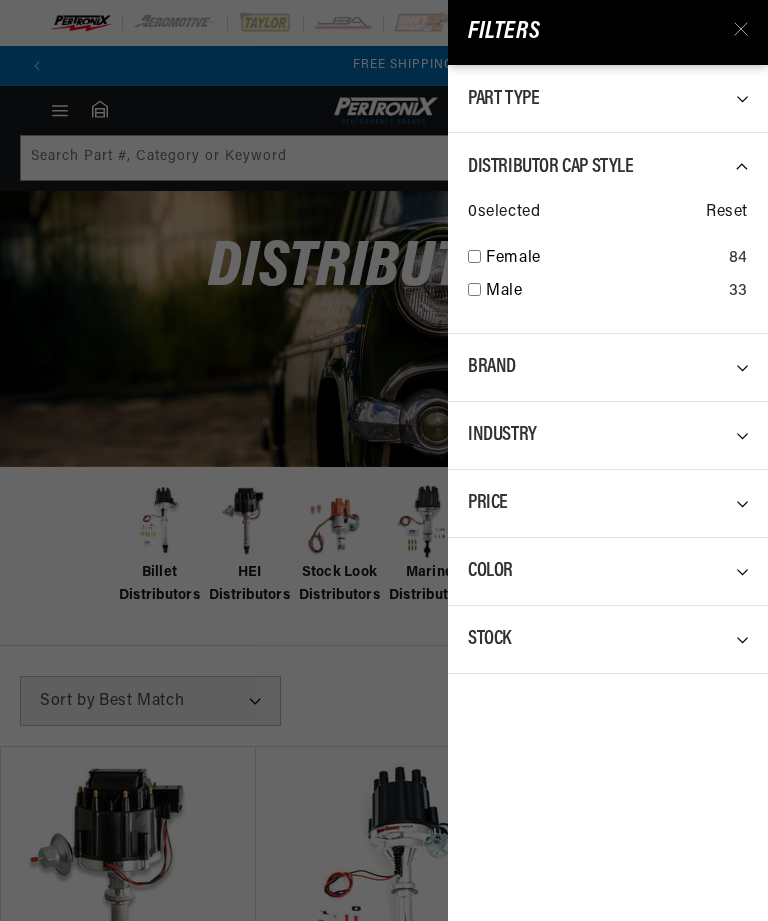 scroll, scrollTop: 0, scrollLeft: 652, axis: horizontal 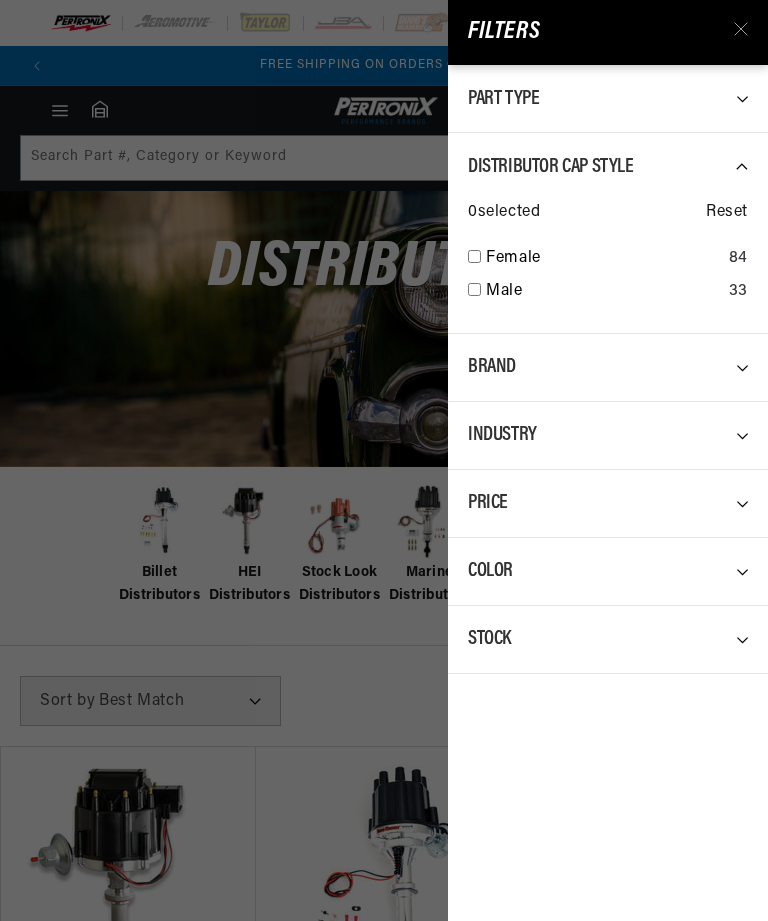 click 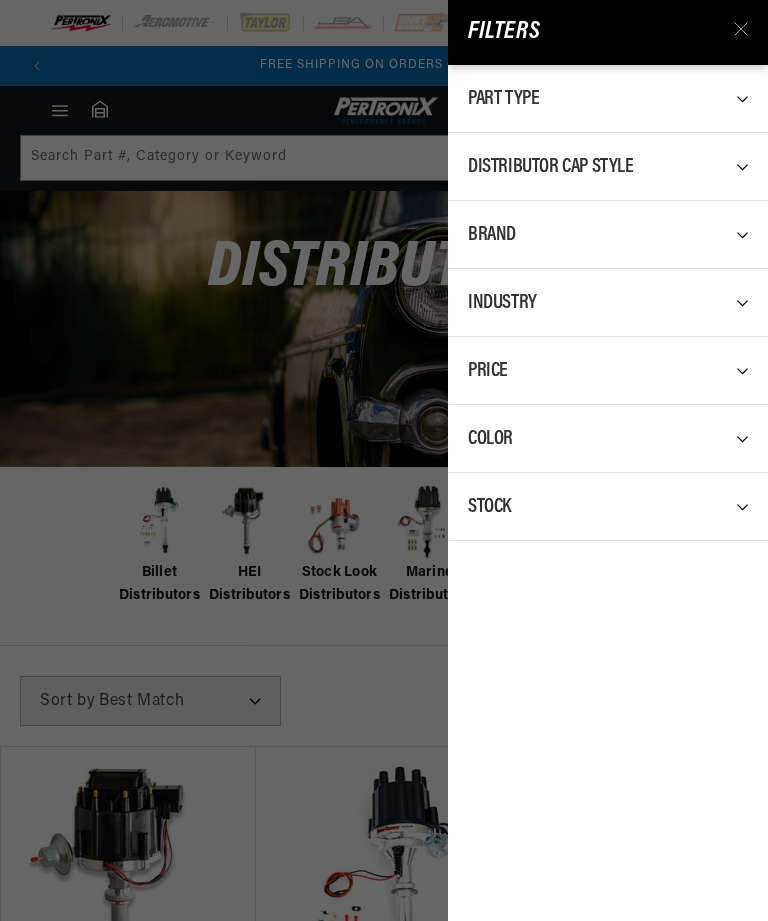 click 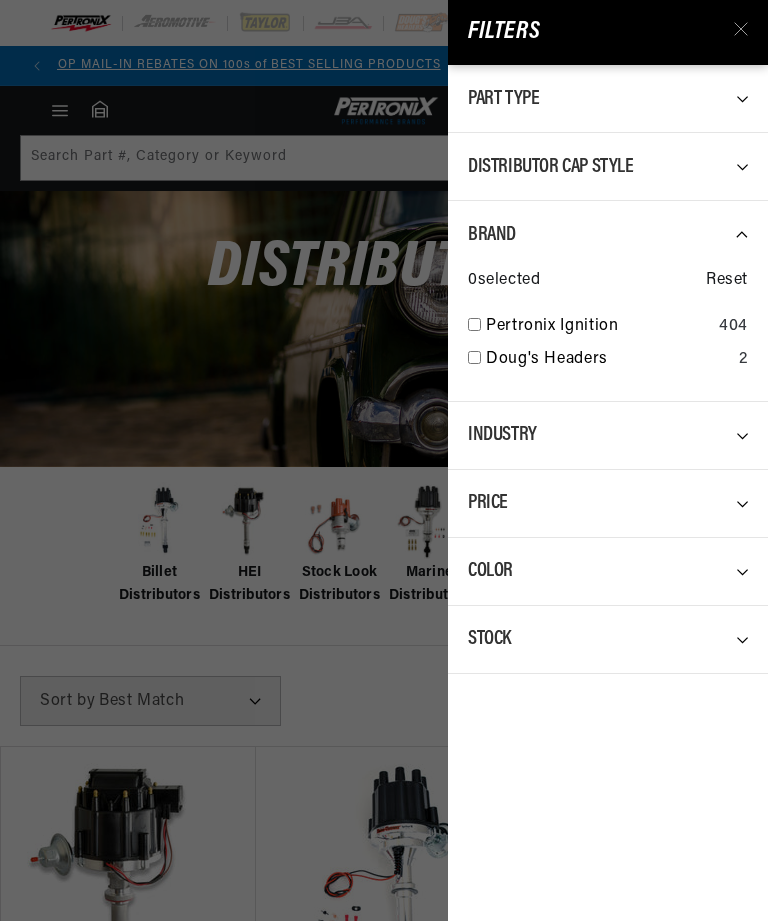 scroll, scrollTop: 0, scrollLeft: 0, axis: both 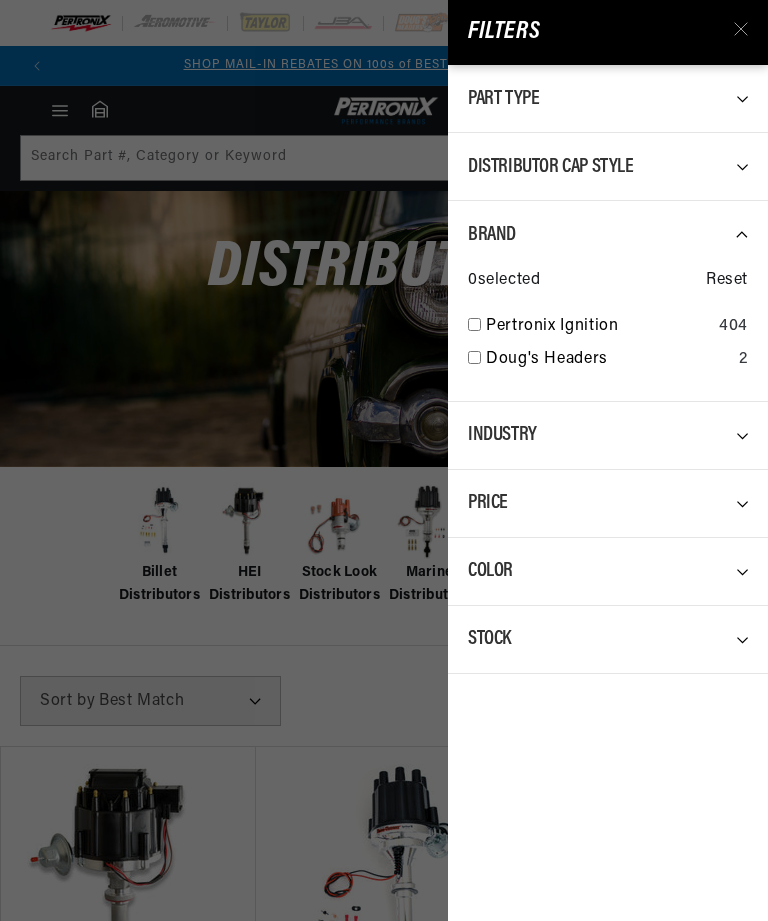 click on "Brand" at bounding box center [608, 234] 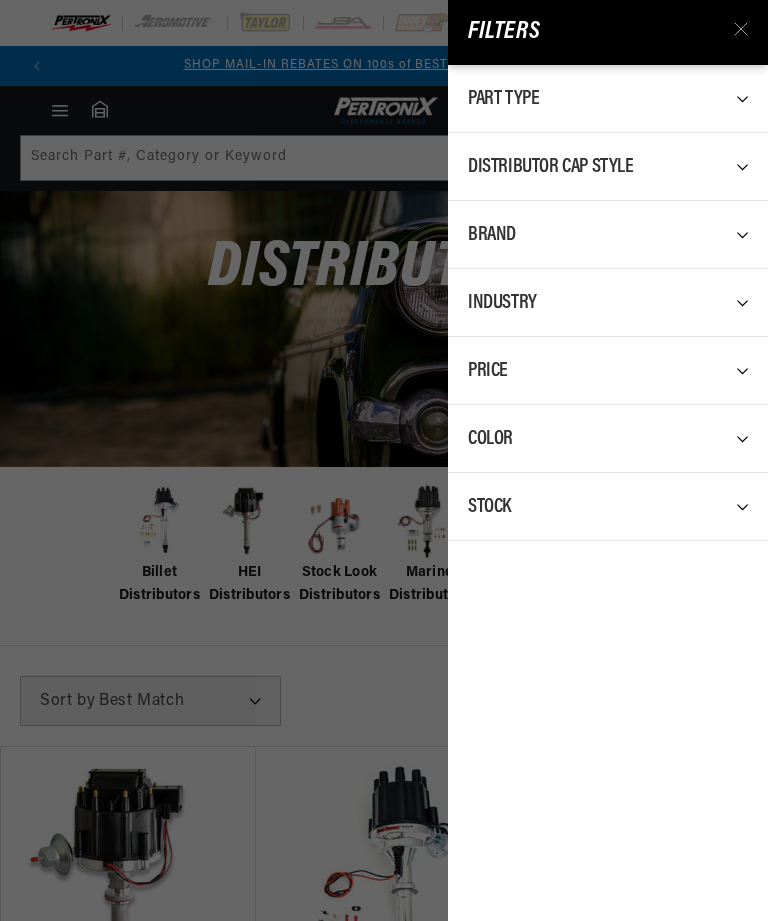 click 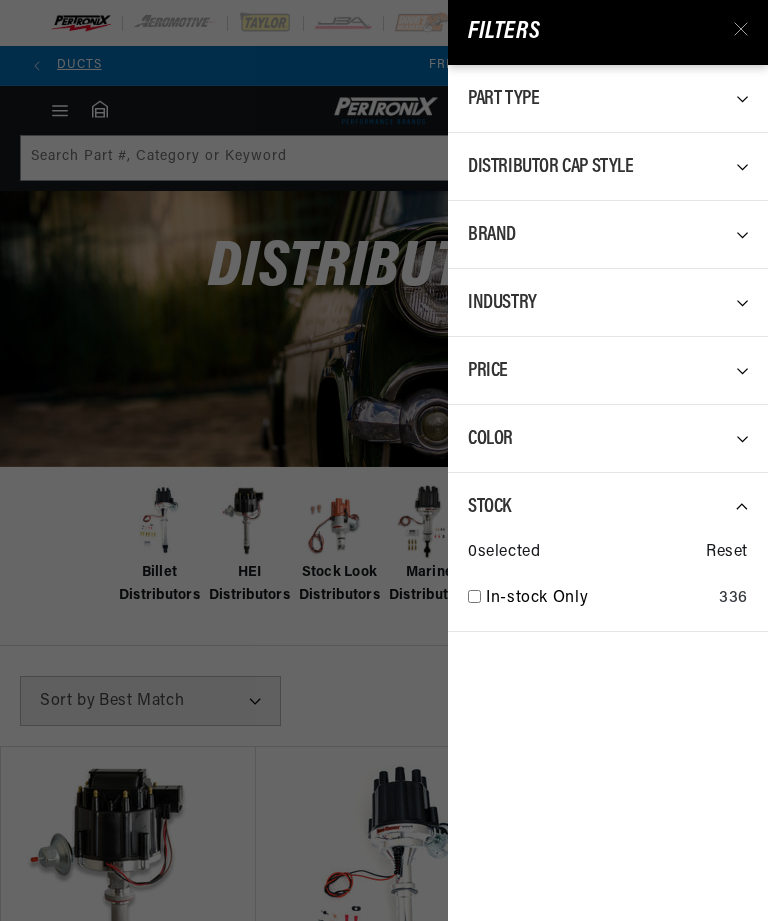scroll, scrollTop: 0, scrollLeft: 652, axis: horizontal 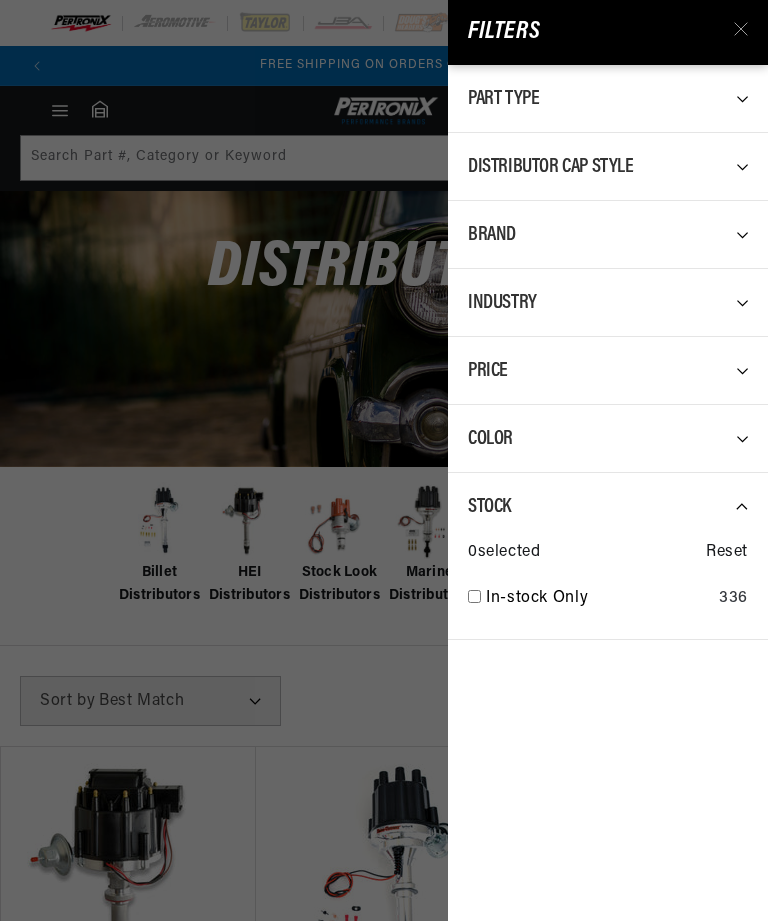 click 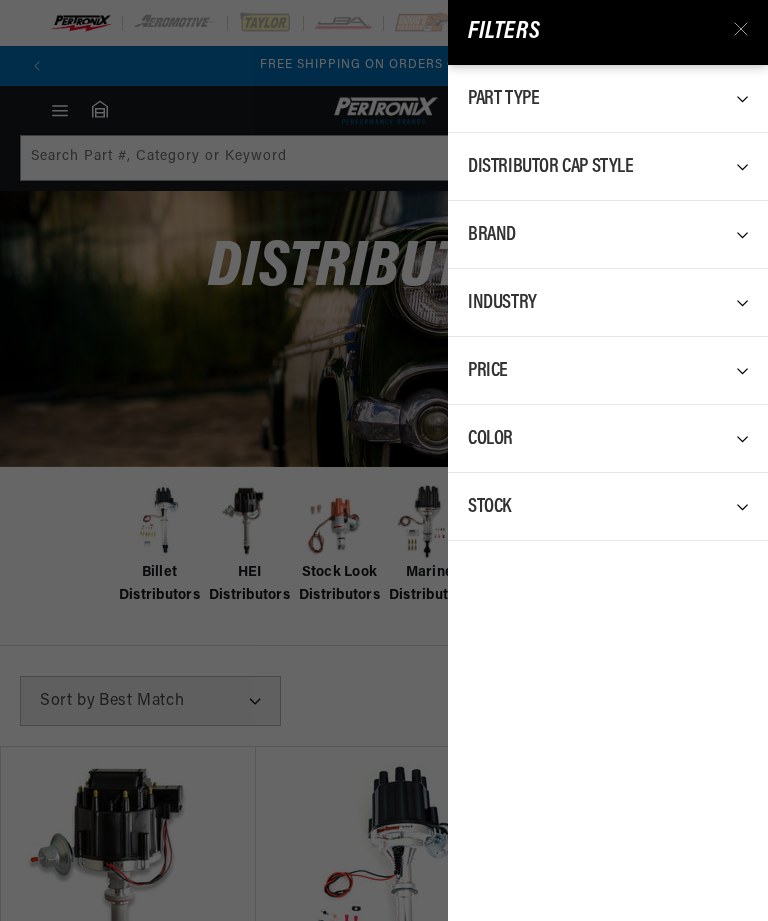 click on "Filters Part Type 0  selected
Reset
Distributor 146 Distributor Ignition Pickup Magnet 98 Distributor Cap 35 Ignition Control Module 32 Distributor Cap and Rotor Kit 23 Ignition Tune-Up Kit 15 Distributor Rotor 15 Distributor Drive Gear 13 Distributor Vacuum Advance Lock-Out 8 Electronic Spark Control Module 5 Distributor Wiring Harness 3 Distributor Vacuum Advance 3 Distributor Brush Spring 2 Ignition Kit 2 Distributor Dust Shield 2 Distributor Cap Gasket 2 Distributor Cover 1 Distributor Advance Weight 1 Distributor Cap Style 0  selected
Reset
Female 84 Male 33 Brand 0  selected
Reset
Pertronix Ignition 404 Doug's Headers 2 Industry 0  selected
Reset
Agricultural 25 Automotive 329 Industrial 73 Marine 39 Price 0  selected
Reset
$0 - $99 205 $100 - $249 58 $250 - $499 140 $500 - $999 3 —
Apply Price Range
Color 0  selected
Reset
Black 79 Blue 6 Orange 8 Red" at bounding box center (384, 460) 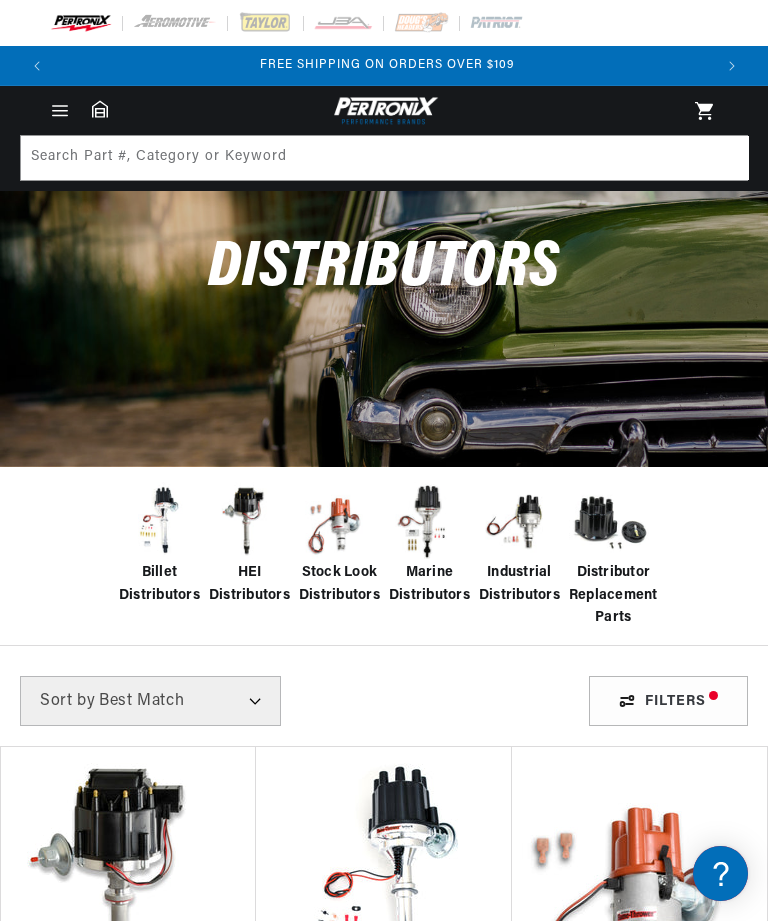 click on "Best Match Featured Name, A-Z Name, Z-A Price, Low to High Price, High to Low" at bounding box center [150, 701] 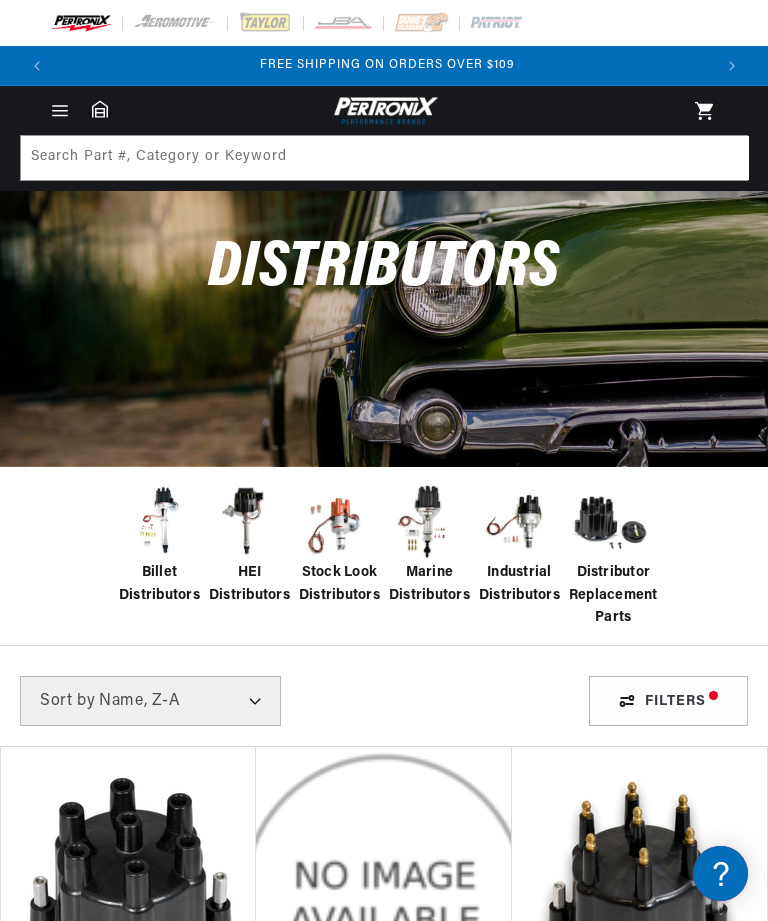 scroll, scrollTop: 0, scrollLeft: 0, axis: both 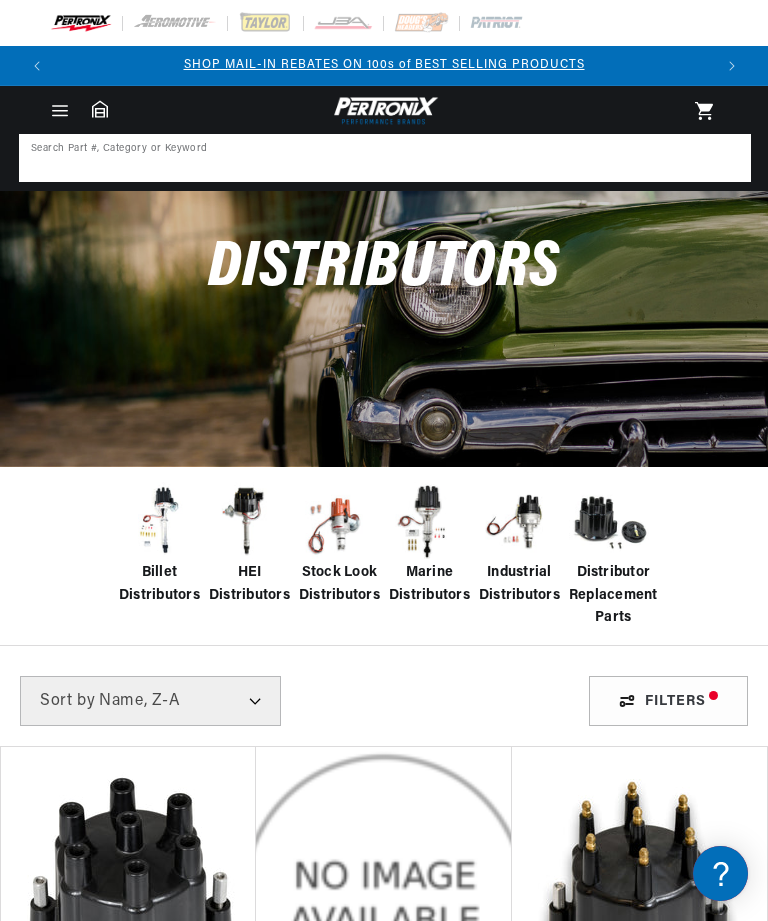 click at bounding box center (385, 158) 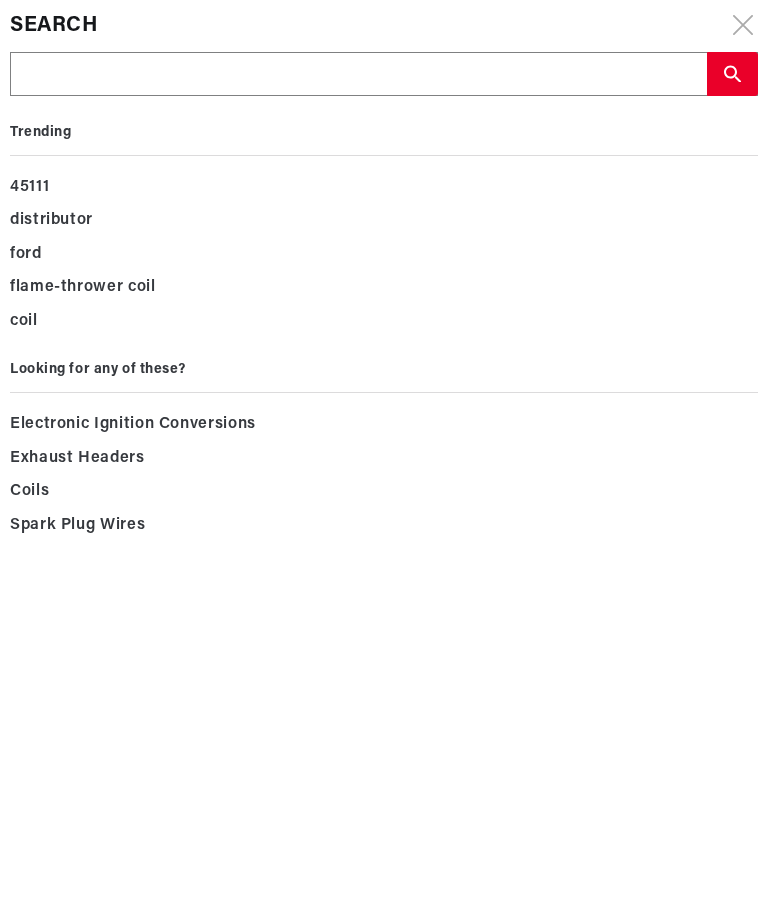 type on "T" 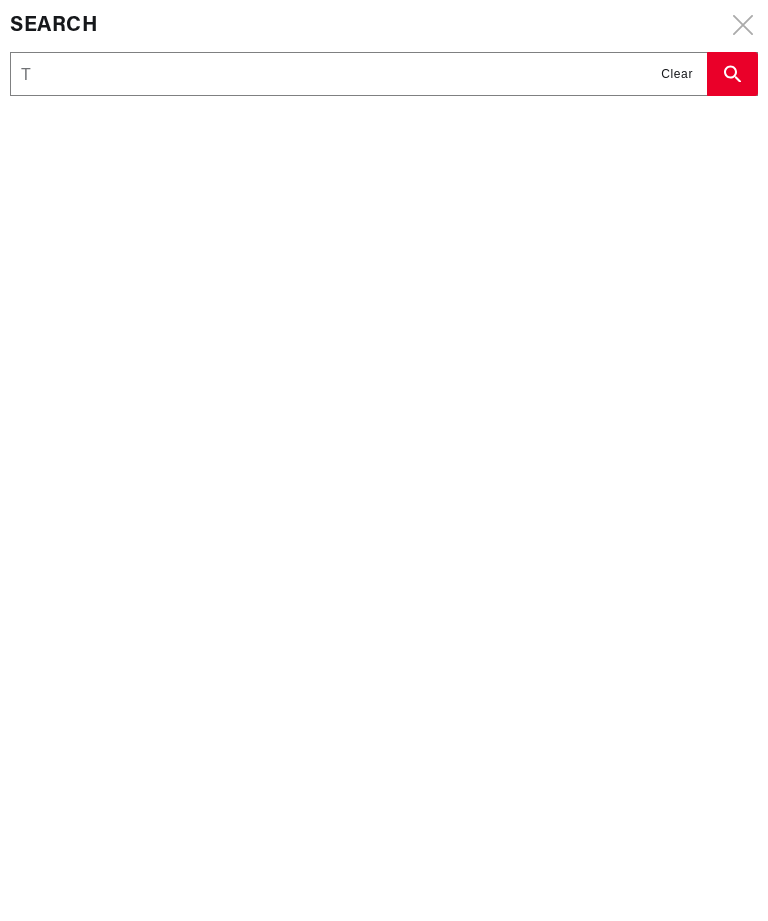 type on "To" 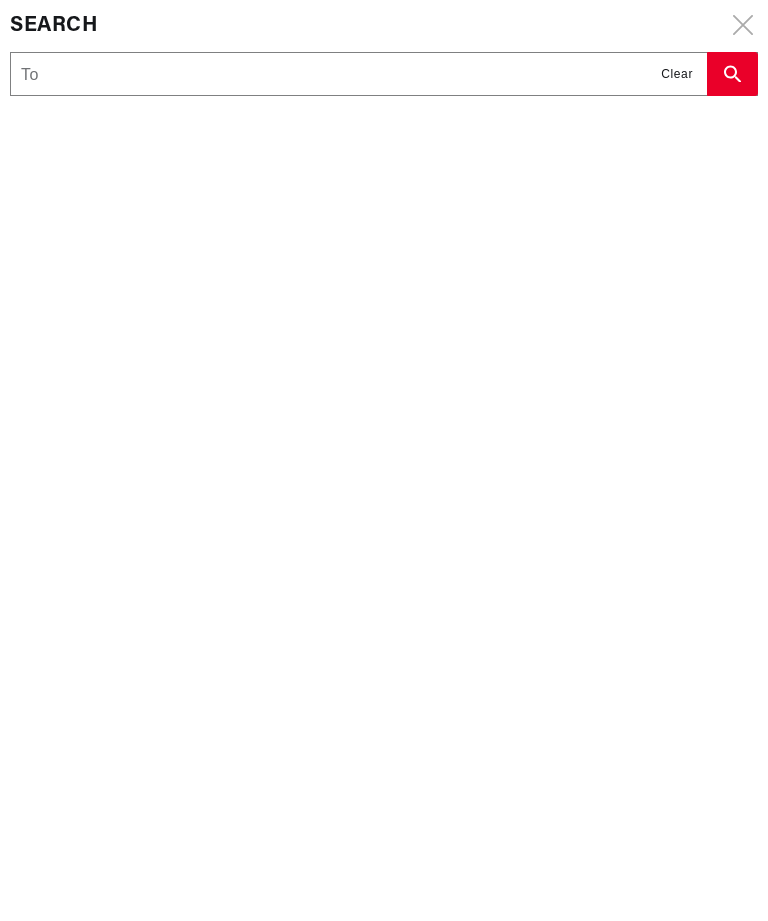 type on "To" 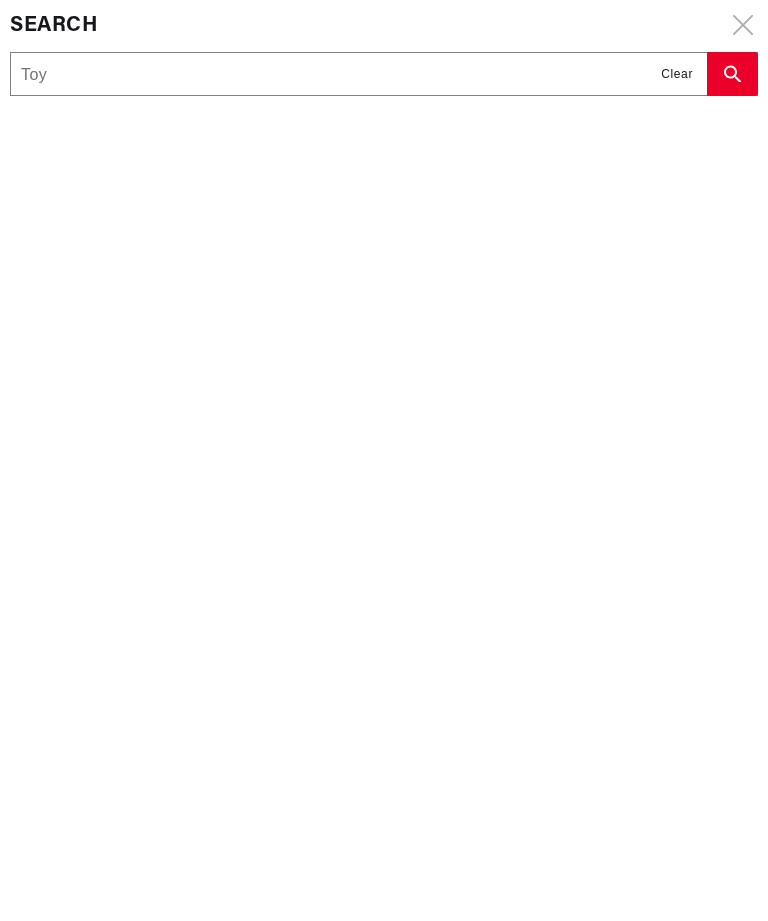 type on "Toy" 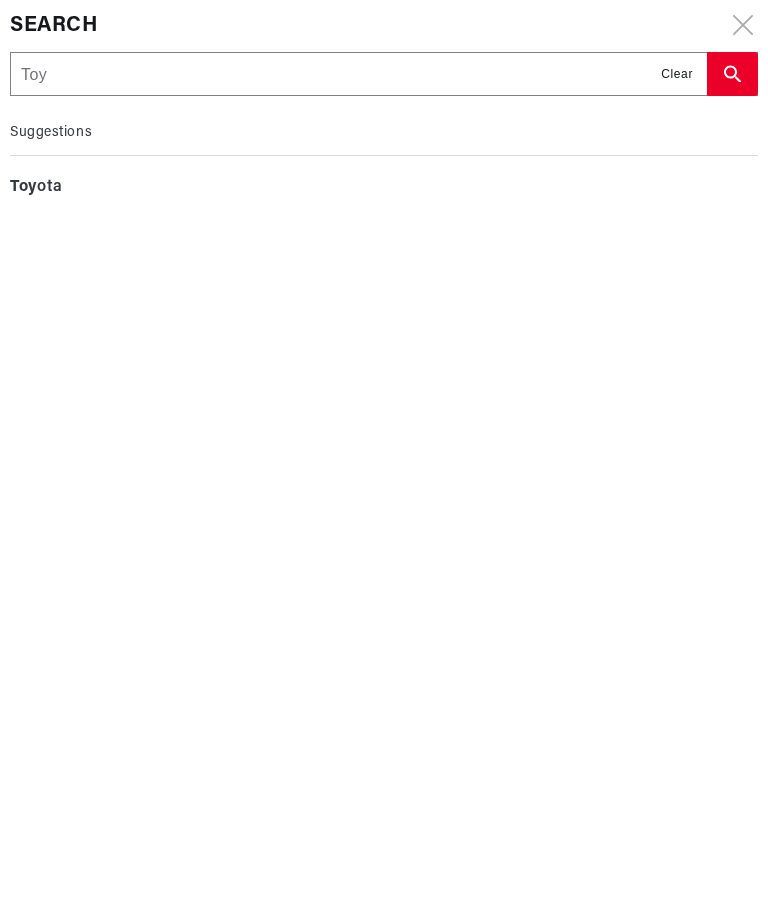 type on "Toyo" 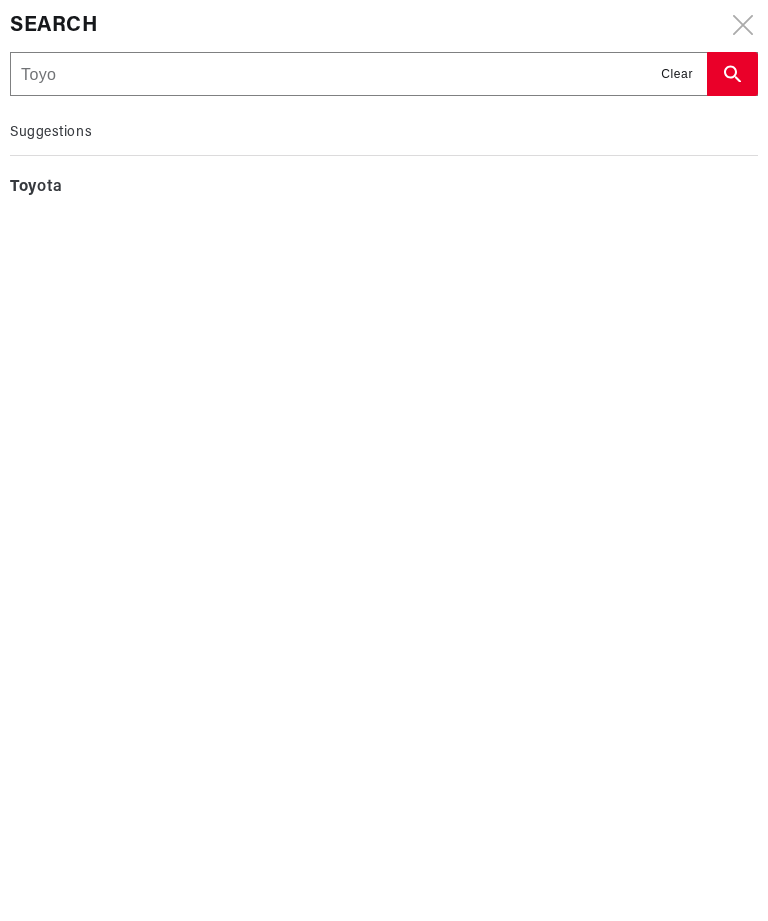 type on "Toyo" 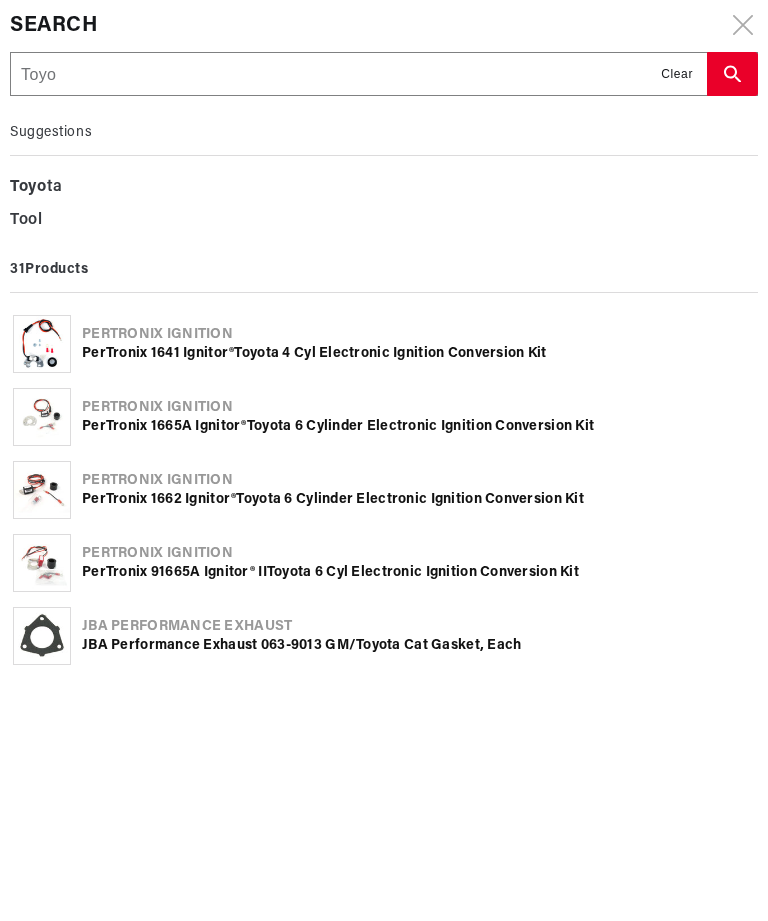 type on "Toyot" 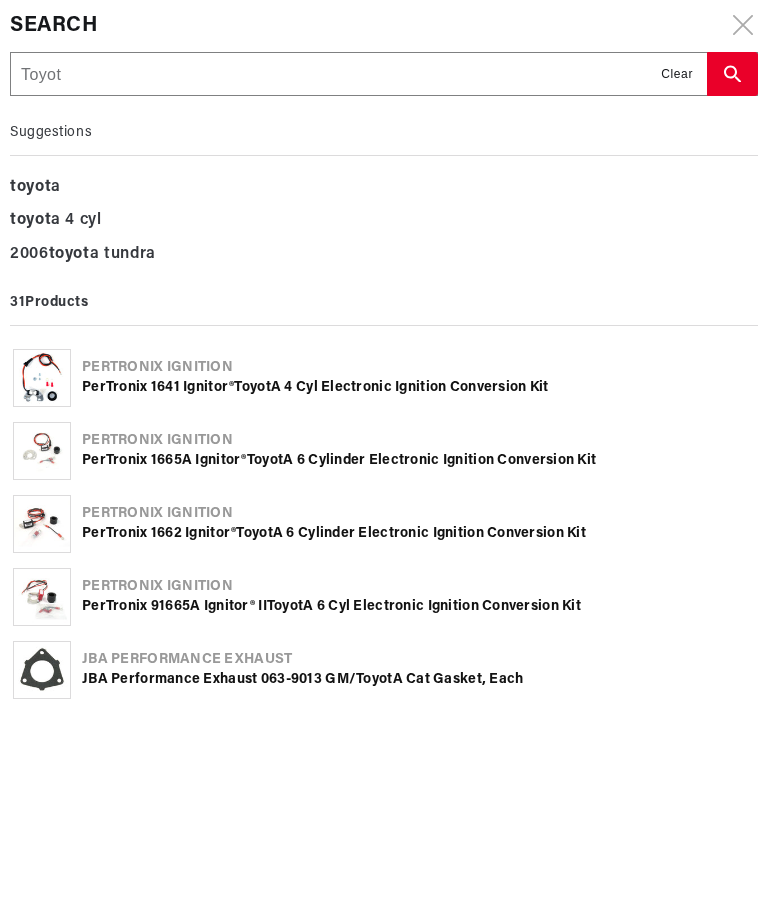 type on "Toyota" 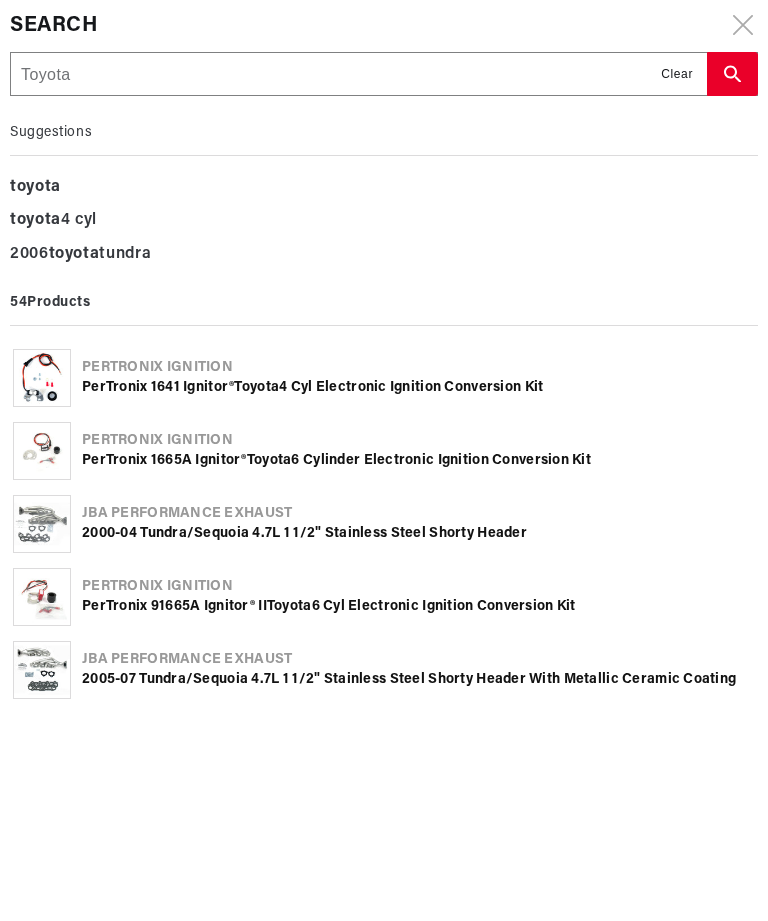 scroll, scrollTop: 0, scrollLeft: 0, axis: both 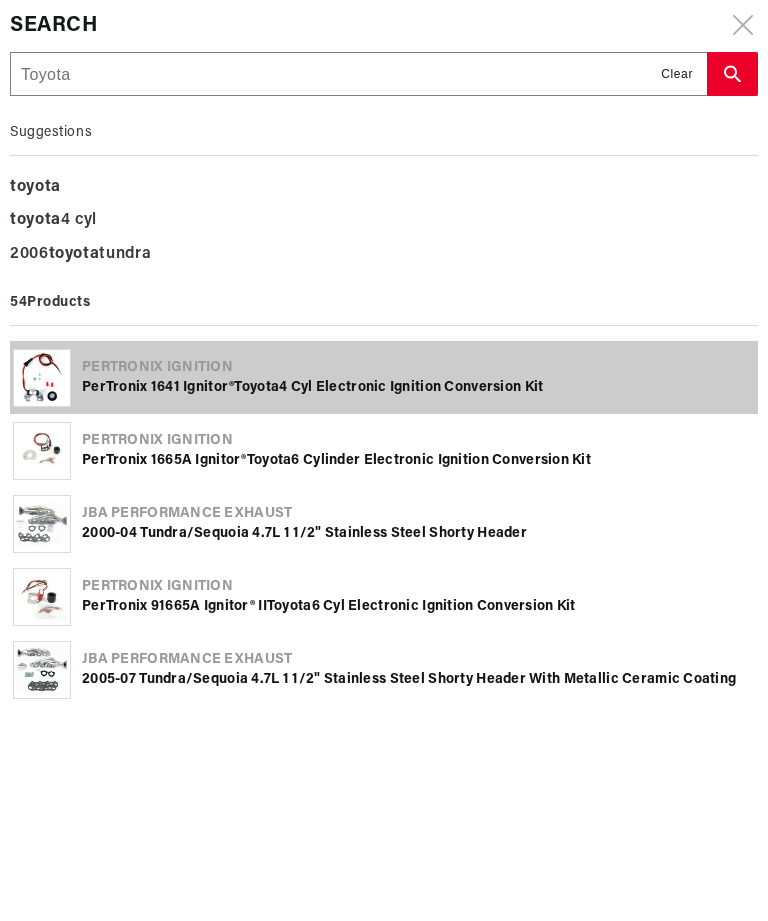 click on "PerTronix 1641 Ignitor®  Toyota  4 cyl Electronic Ignition Conversion Kit" at bounding box center [418, 388] 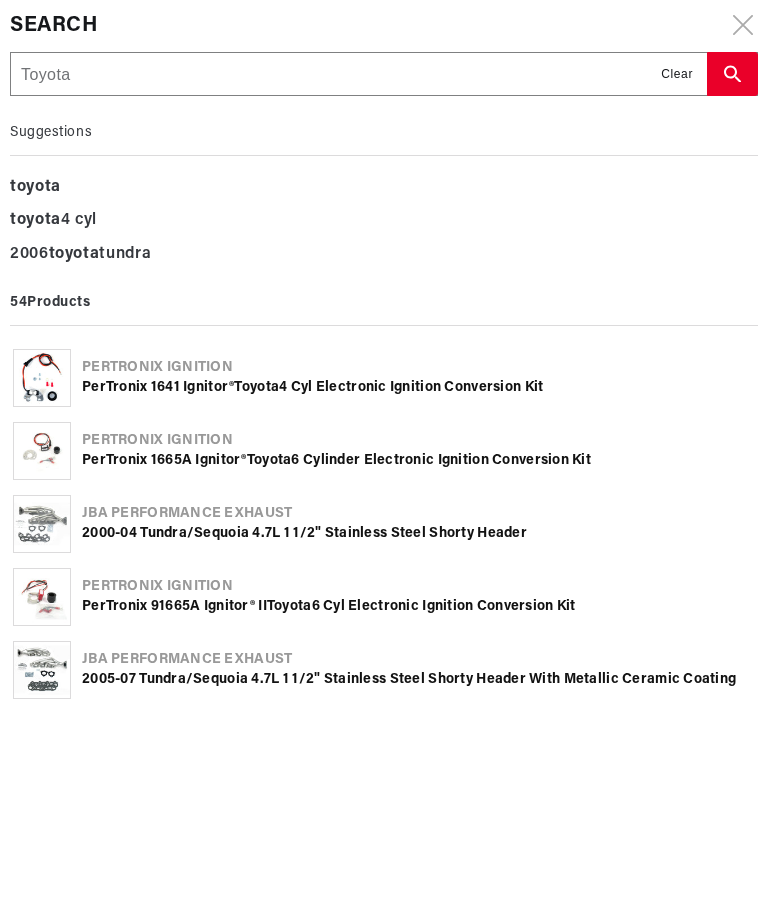click 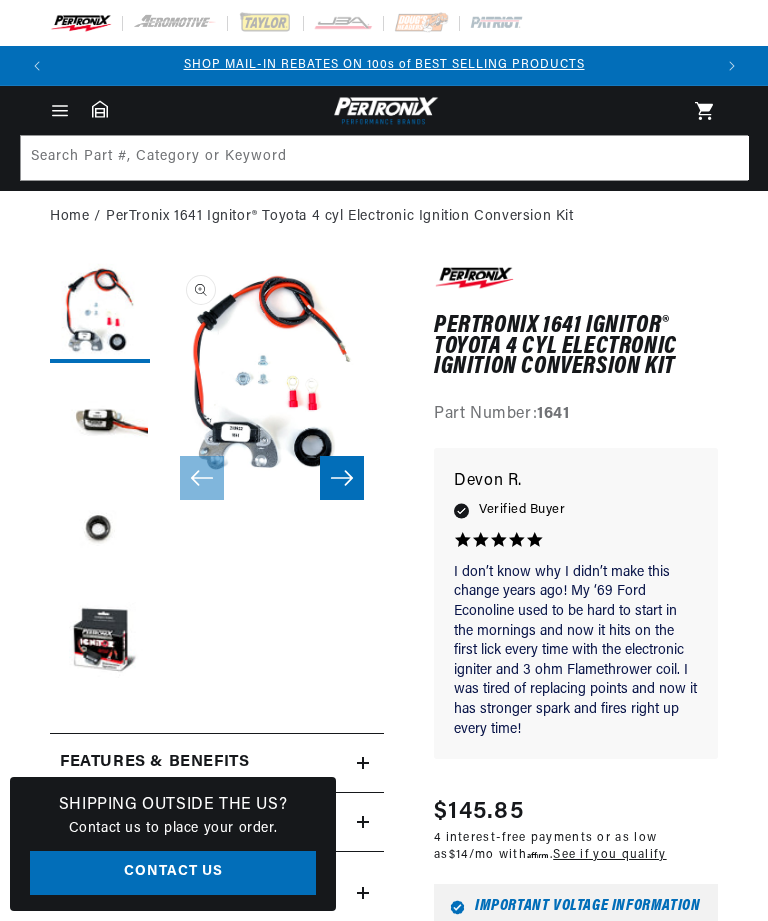 scroll, scrollTop: 168, scrollLeft: 0, axis: vertical 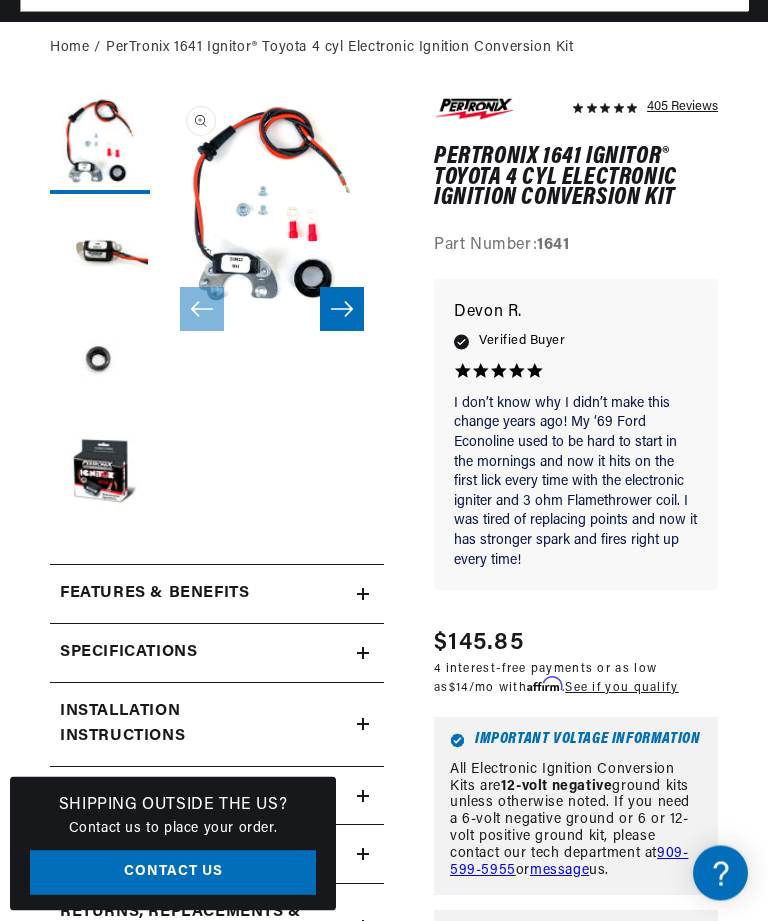 click on "Features & Benefits" at bounding box center (217, 595) 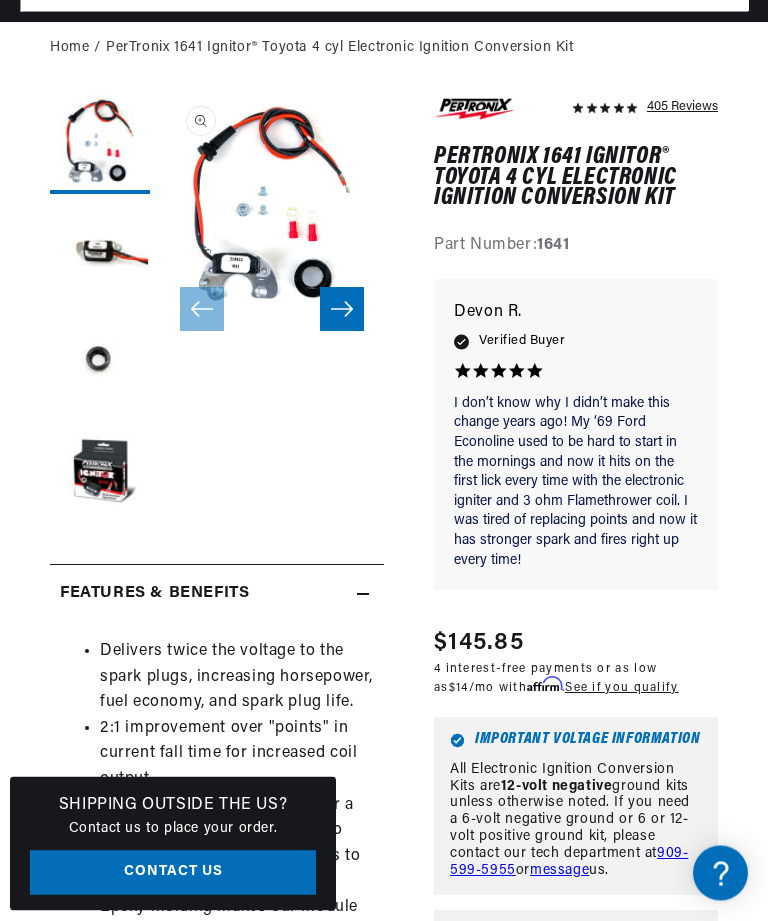 click on "2:1 improvement over "points" in current fall time for increased coil output." at bounding box center (237, 755) 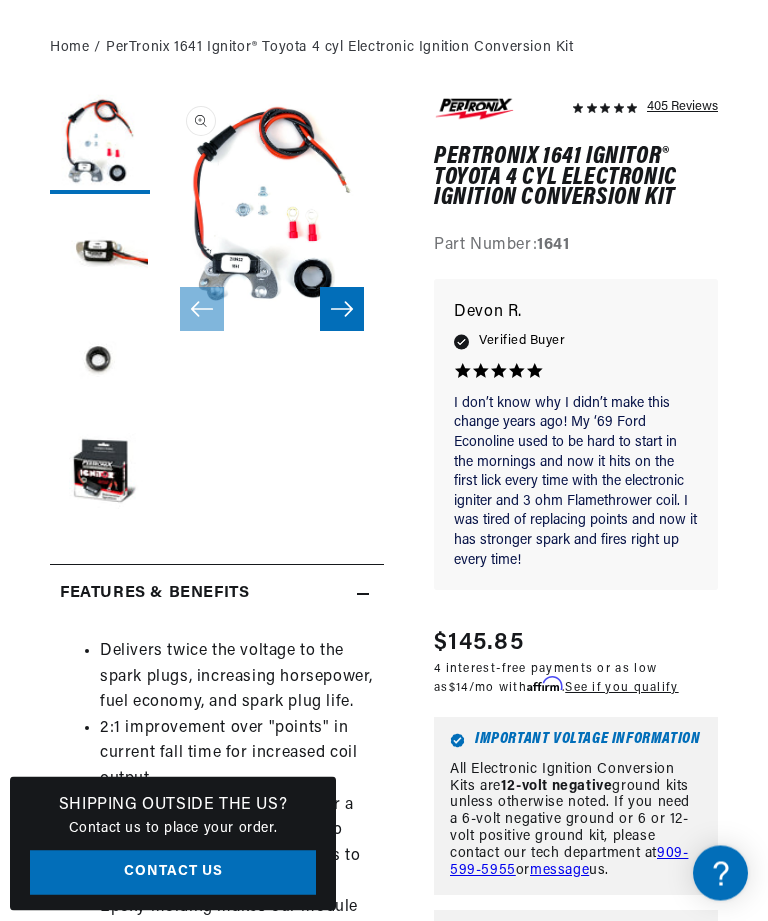 click on "2:1 improvement over "points" in current fall time for increased coil output." at bounding box center (237, 755) 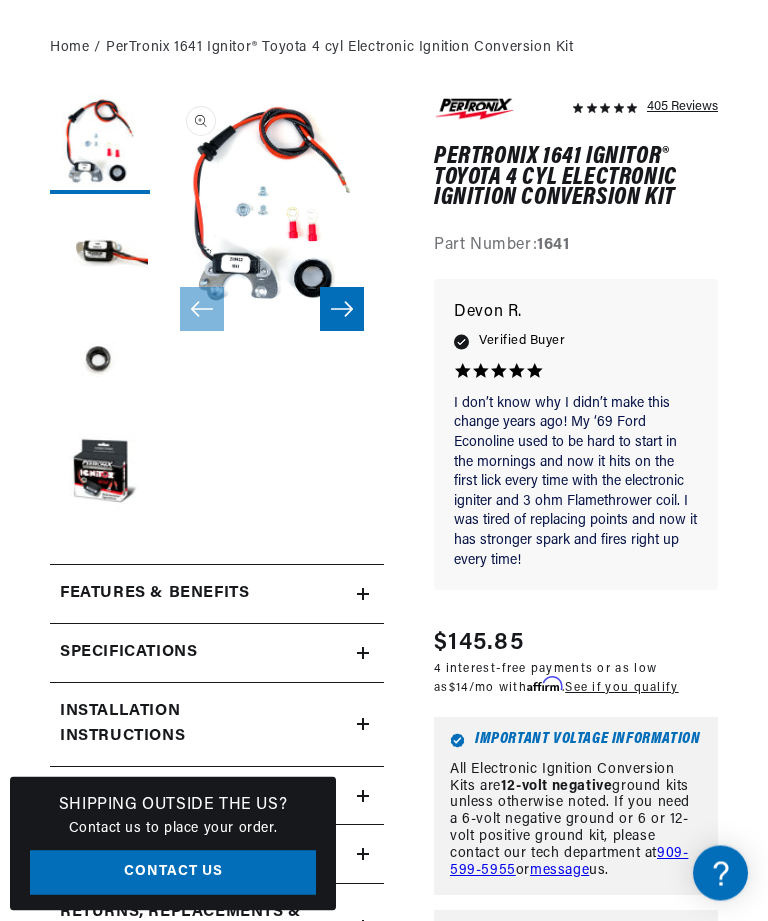 scroll, scrollTop: 2024, scrollLeft: 0, axis: vertical 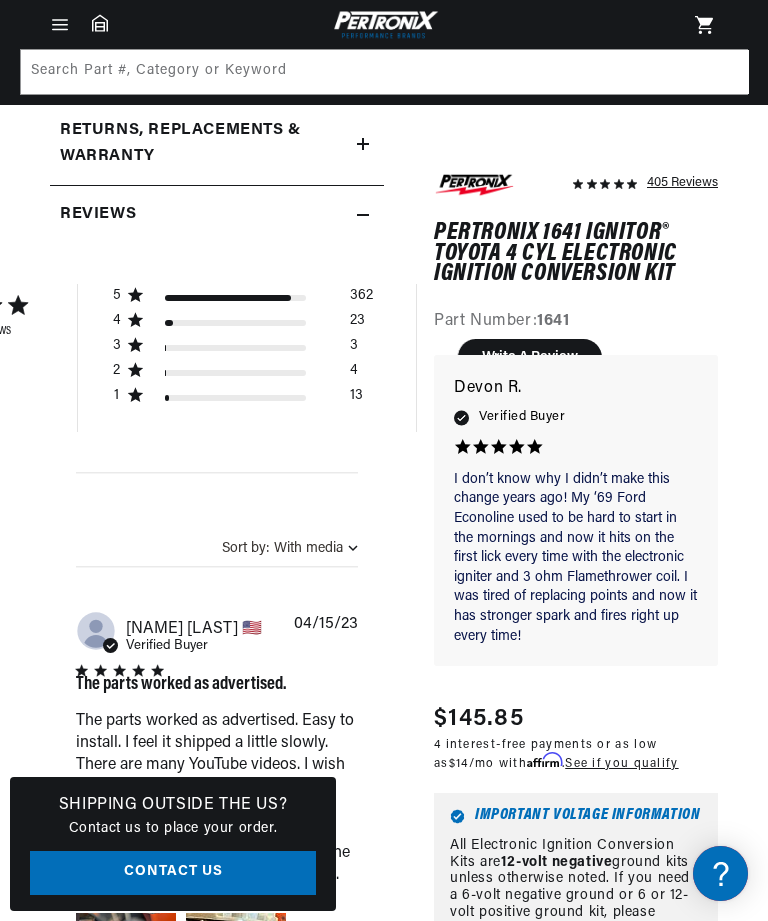click 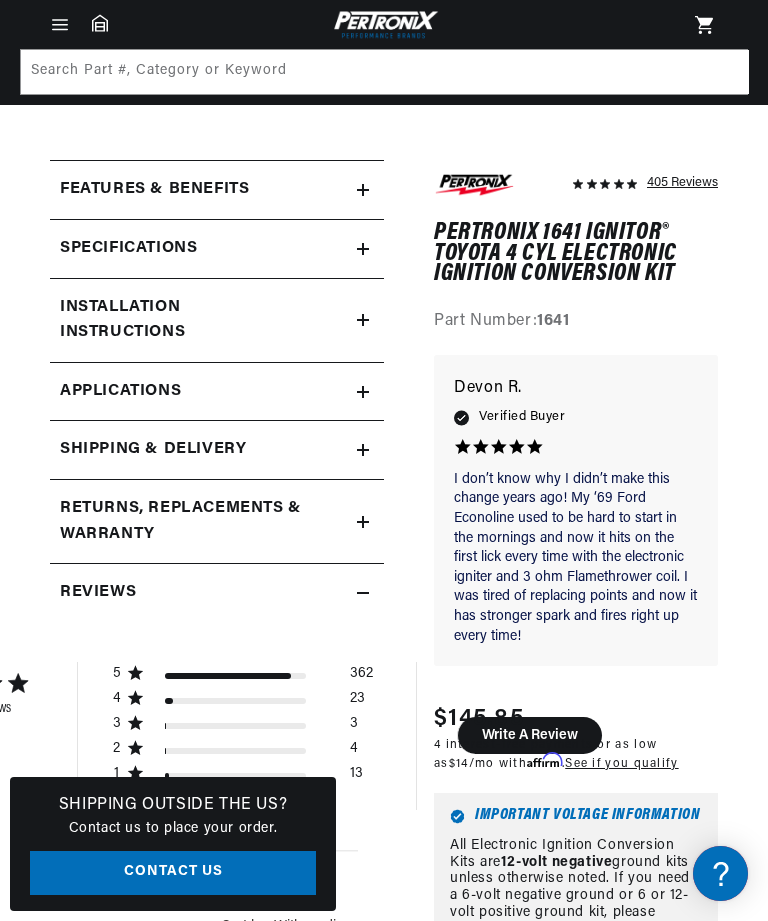 click on "Installation instructions" at bounding box center [154, 190] 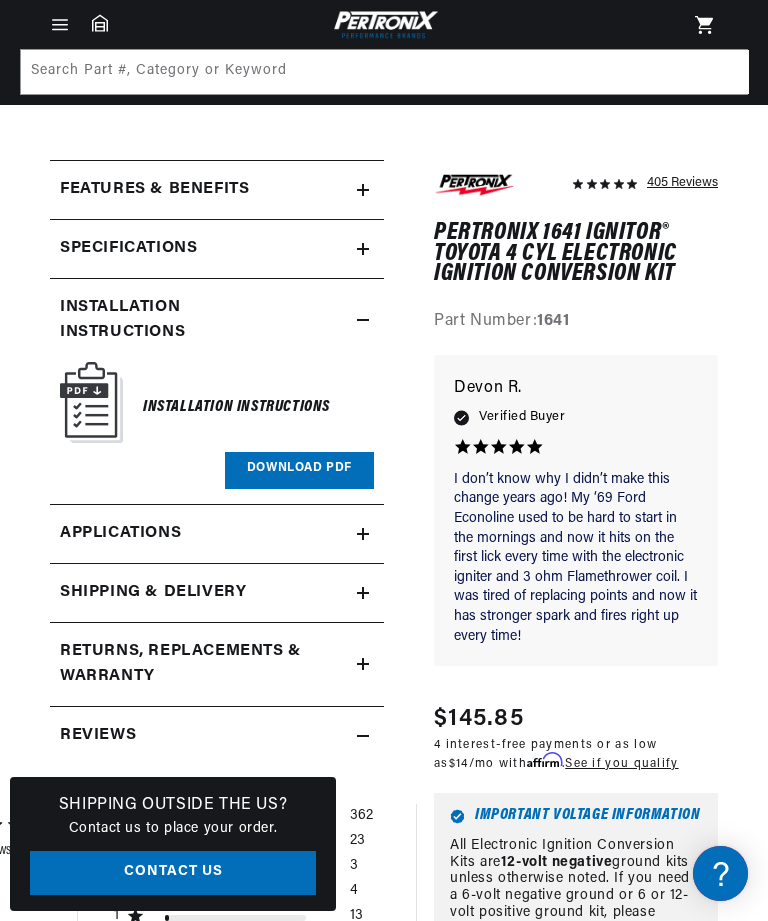 click on "Installation instructions" at bounding box center [217, 190] 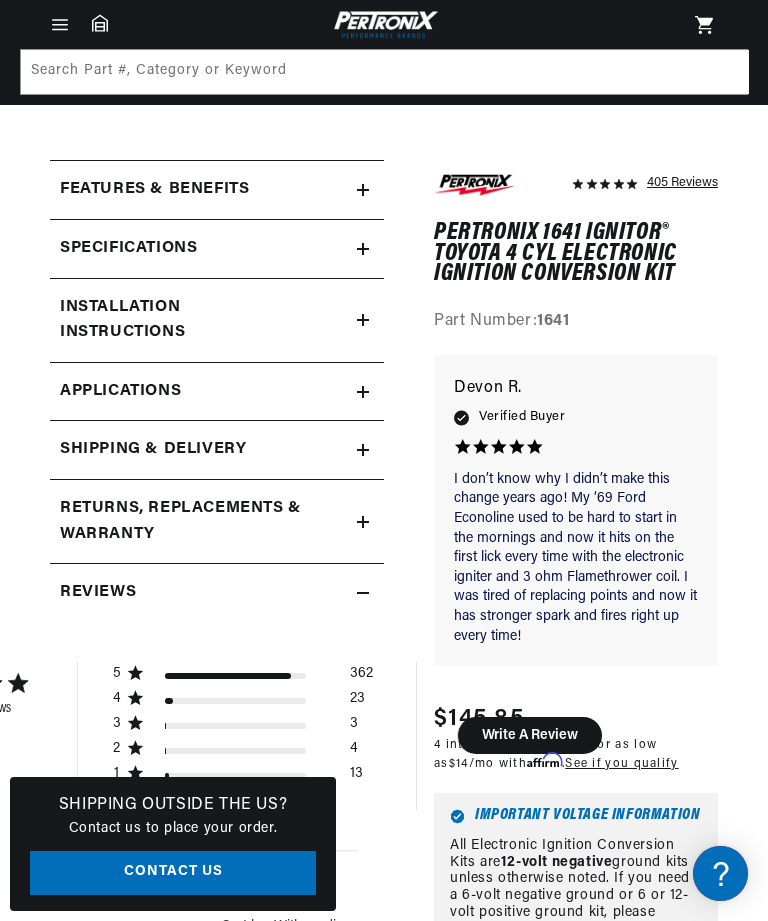 scroll, scrollTop: 0, scrollLeft: 0, axis: both 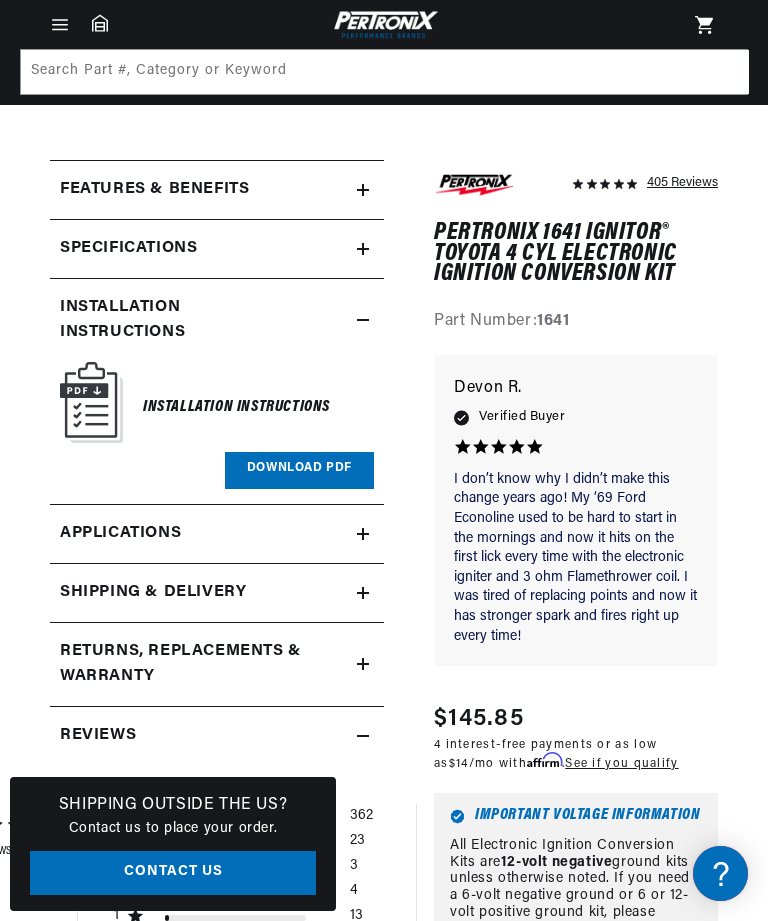 click on "Download PDF" at bounding box center [299, 470] 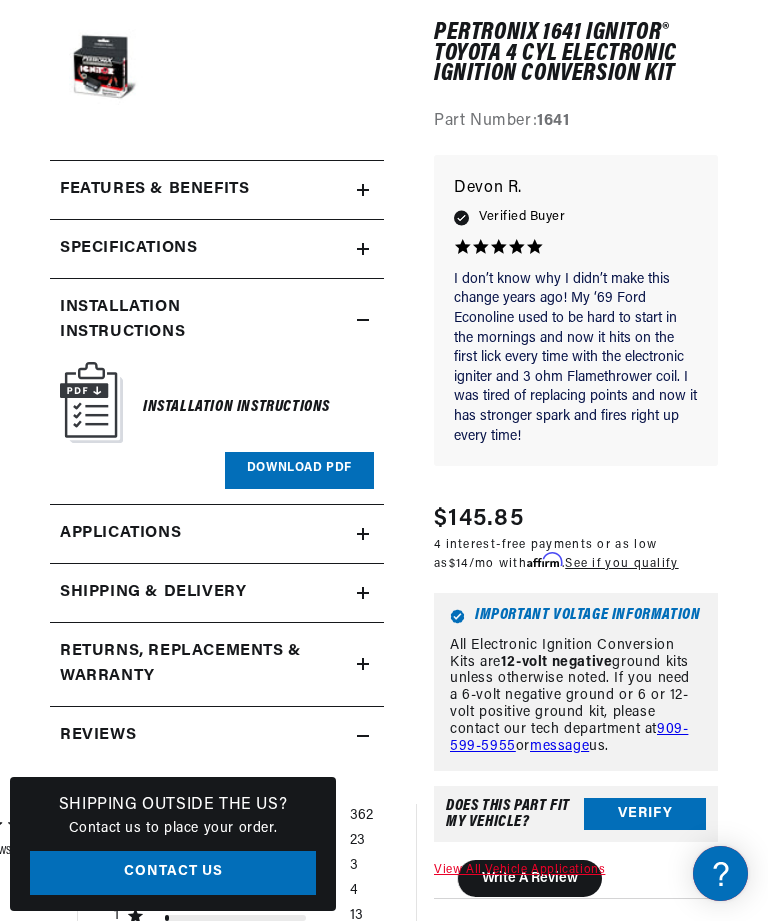 scroll, scrollTop: 578, scrollLeft: 0, axis: vertical 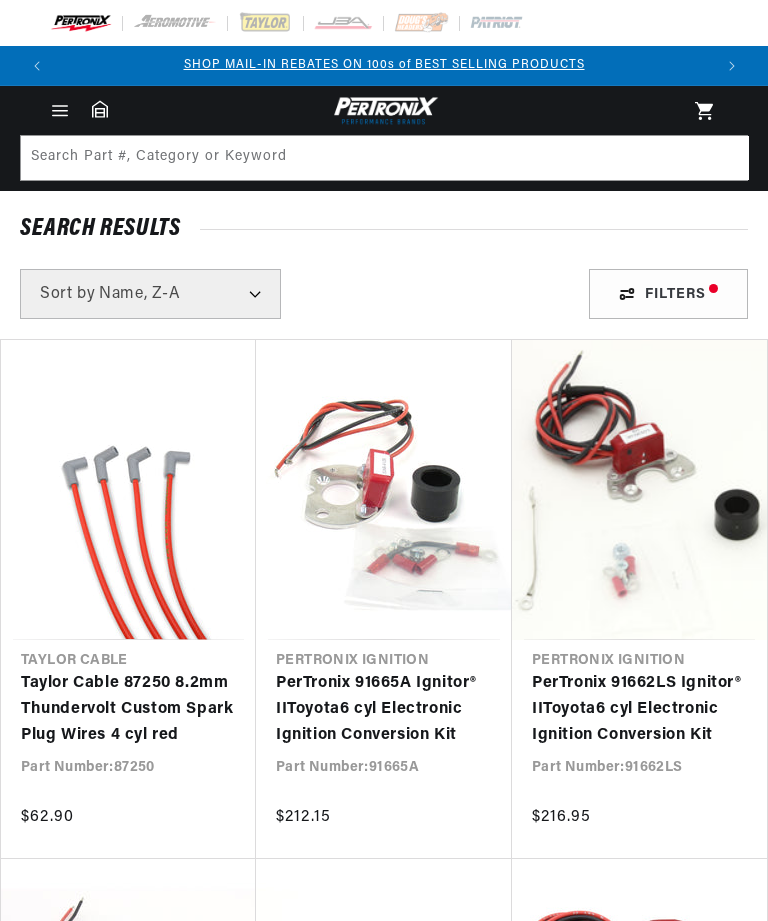 select on "title:desc" 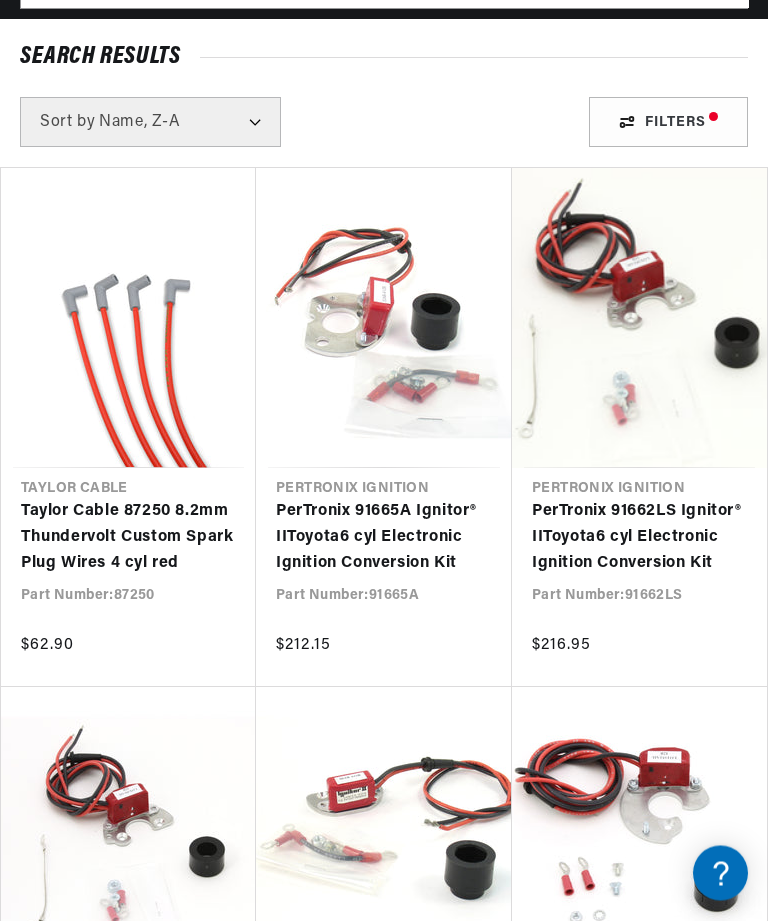 scroll, scrollTop: 181, scrollLeft: 0, axis: vertical 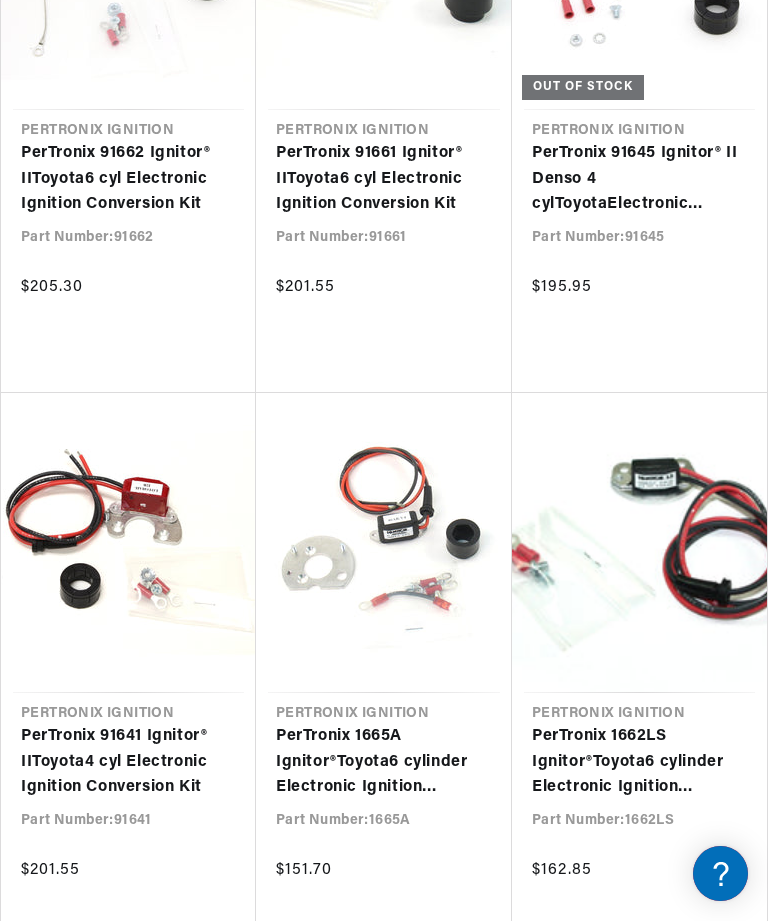 click on "PerTronix 91641 Ignitor® II  Toyota  4 cyl Electronic Ignition Conversion Kit" at bounding box center (128, 762) 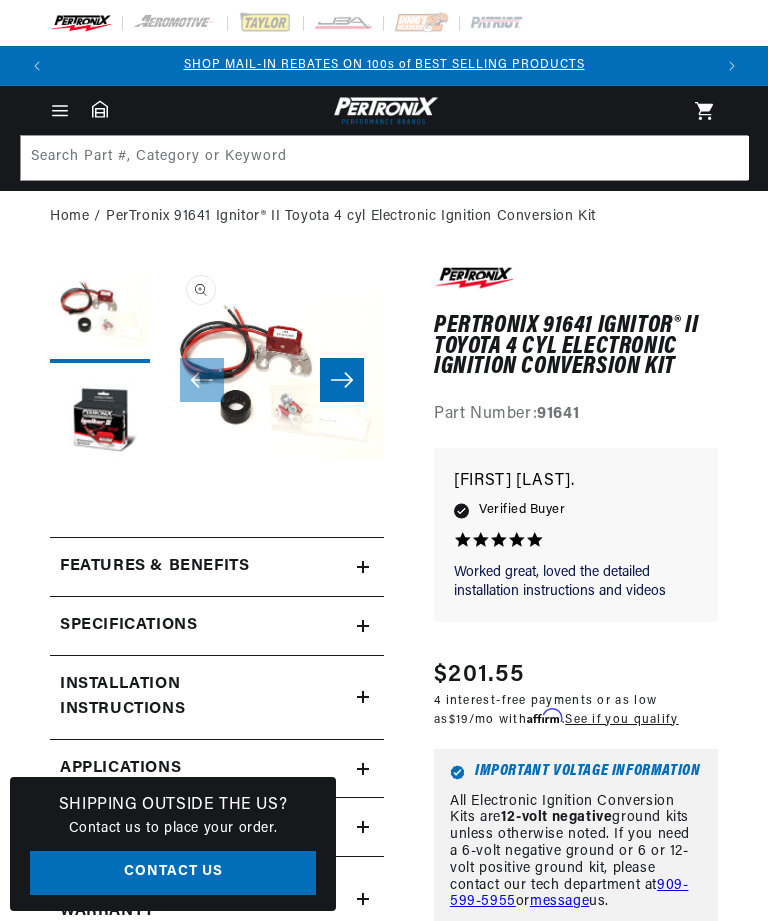 scroll, scrollTop: 0, scrollLeft: 0, axis: both 